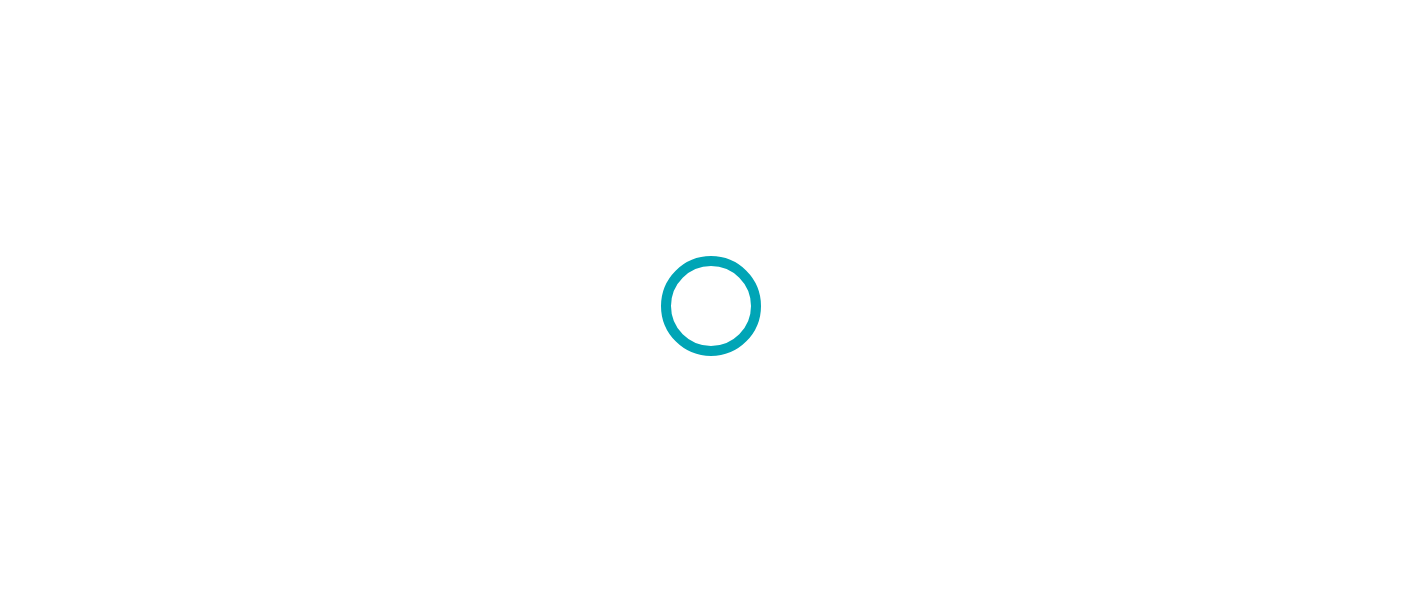 scroll, scrollTop: 0, scrollLeft: 0, axis: both 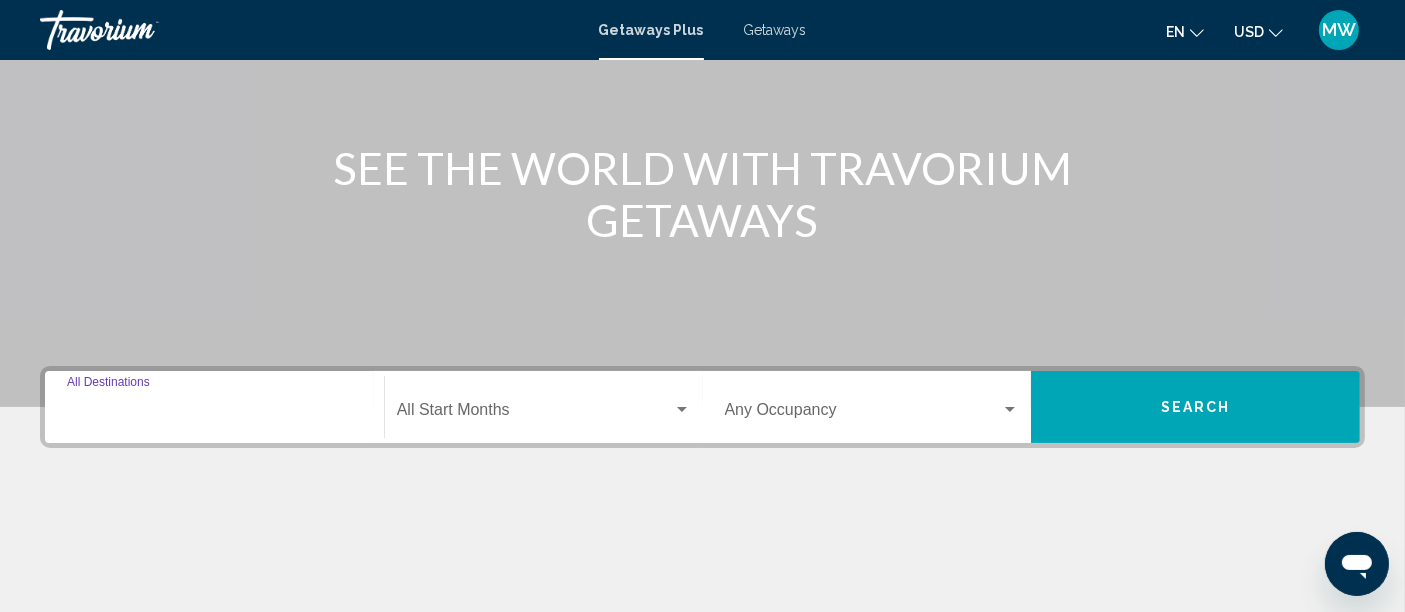 click on "Destination All Destinations" at bounding box center (214, 414) 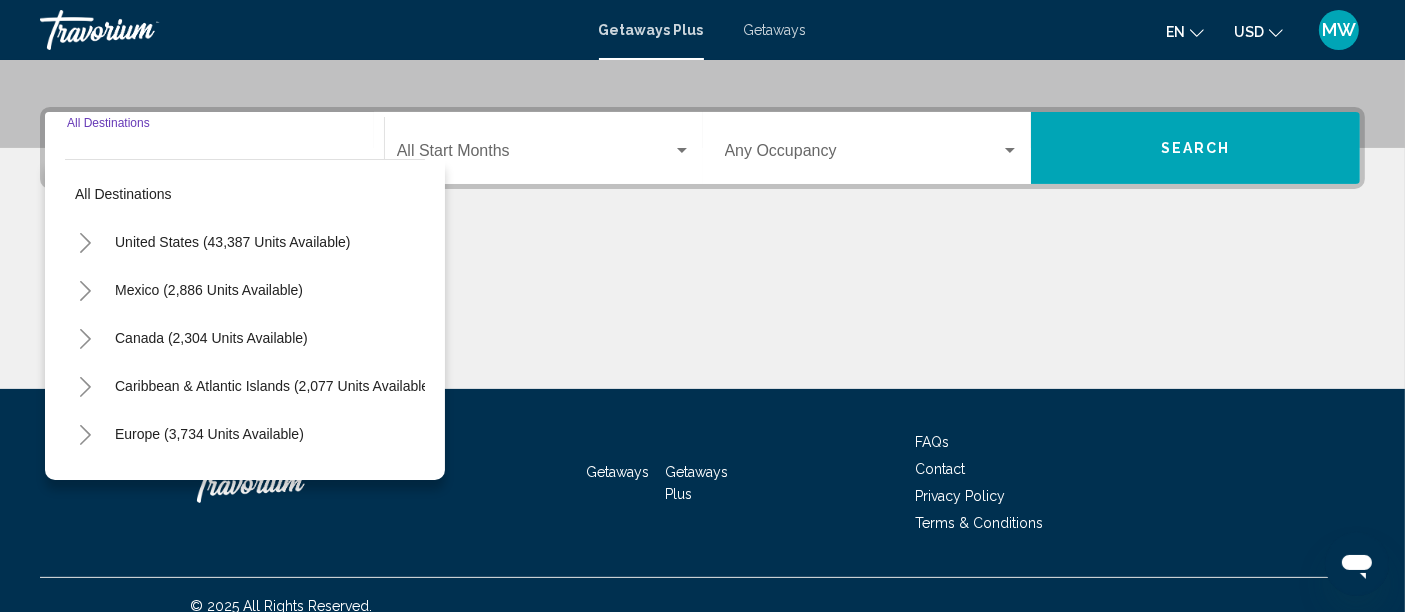 scroll, scrollTop: 471, scrollLeft: 0, axis: vertical 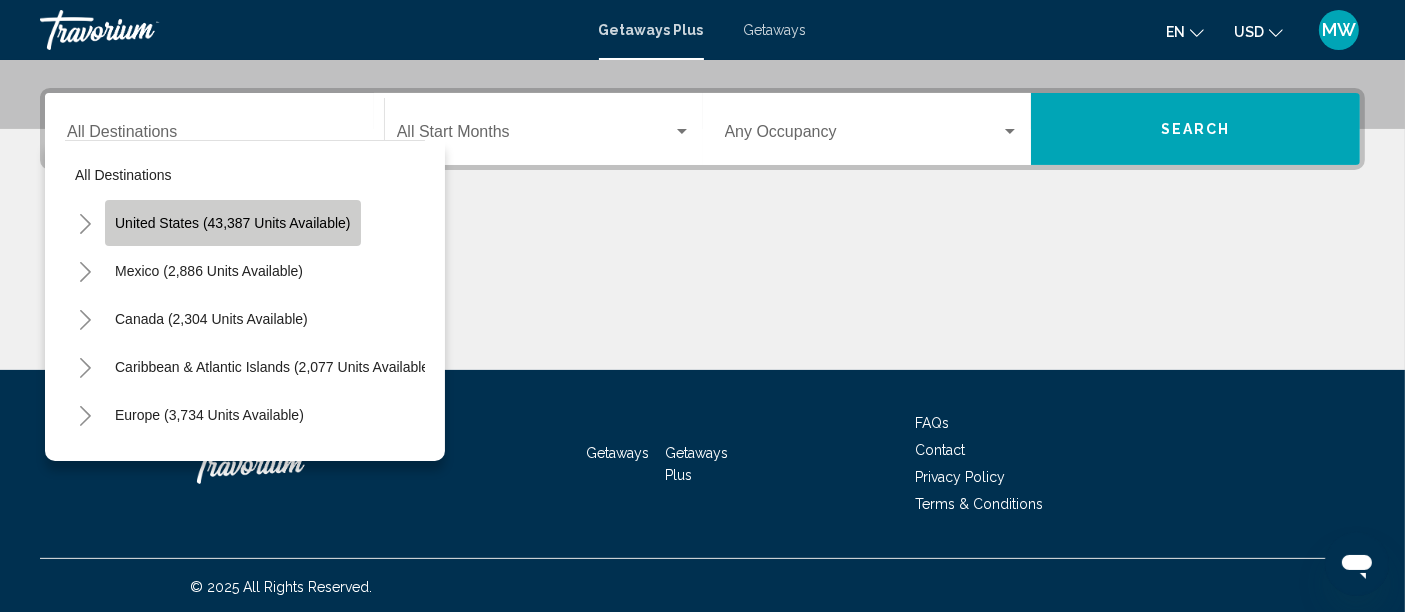 click on "United States (43,387 units available)" 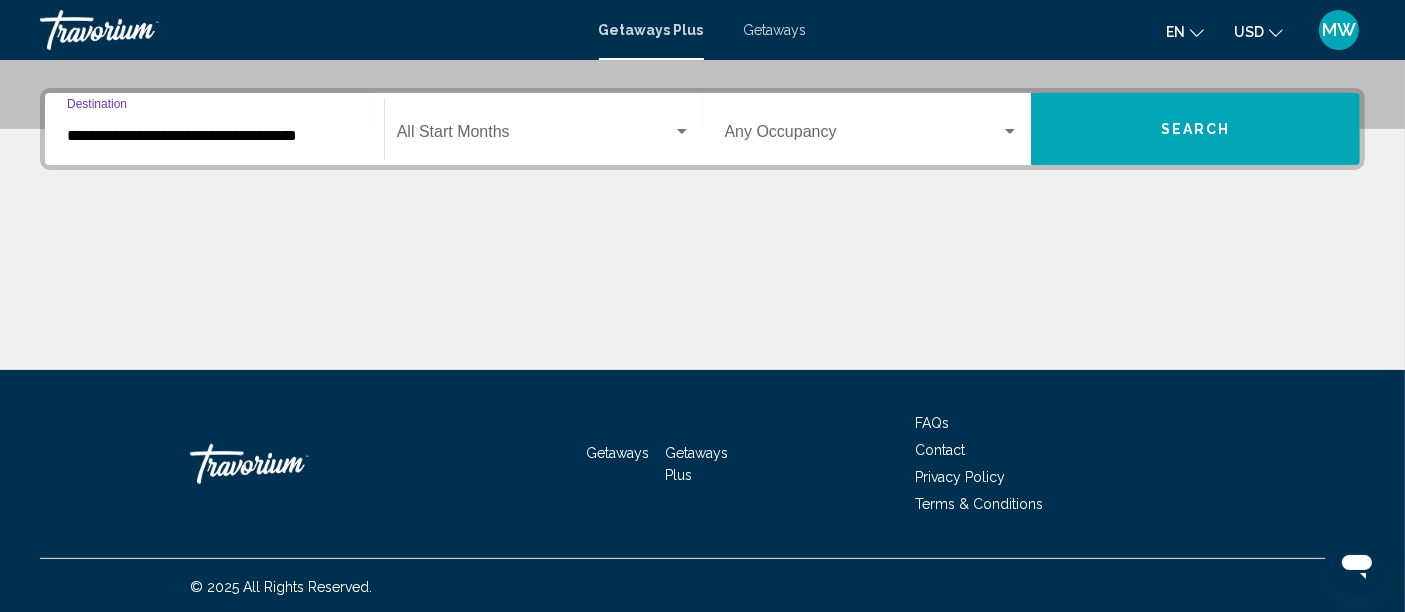 click on "**********" at bounding box center [214, 136] 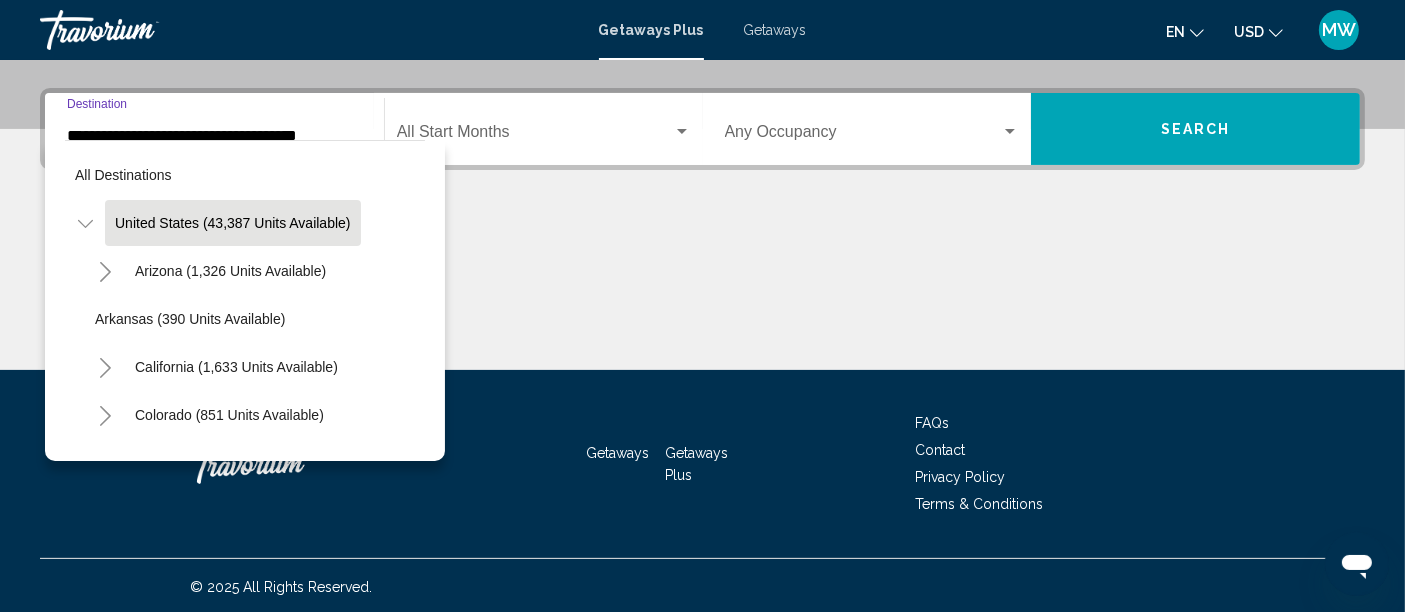 scroll, scrollTop: 386, scrollLeft: 0, axis: vertical 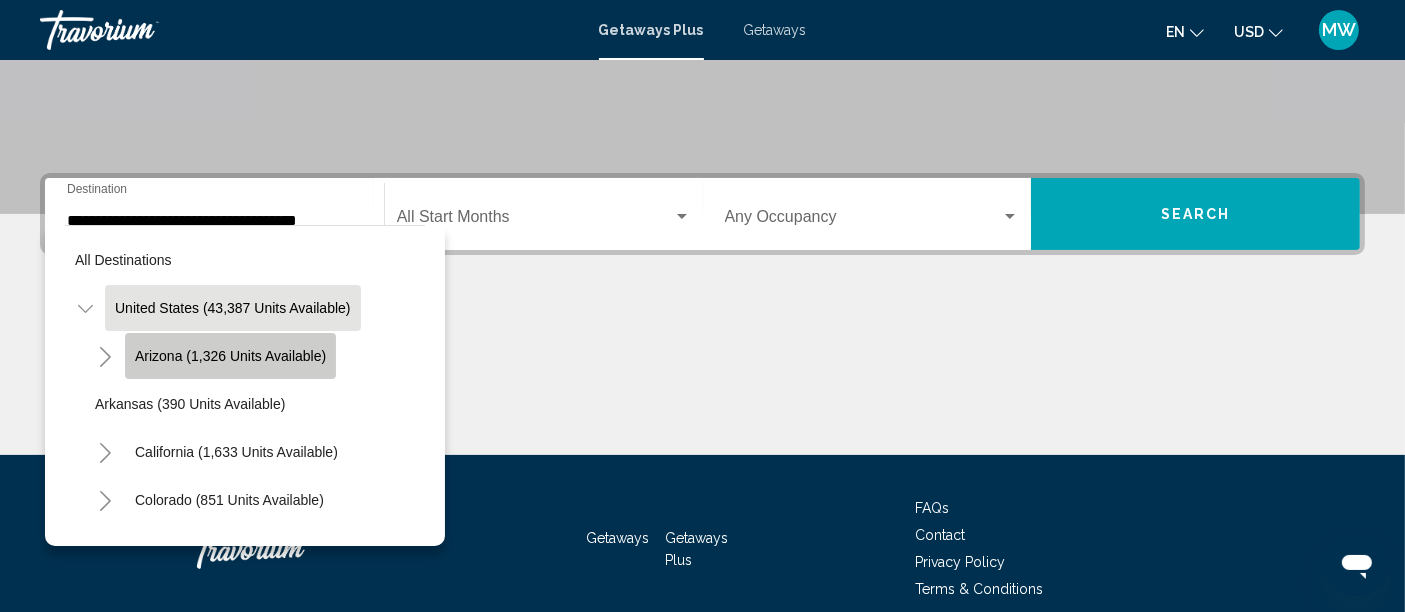 click on "Arizona (1,326 units available)" 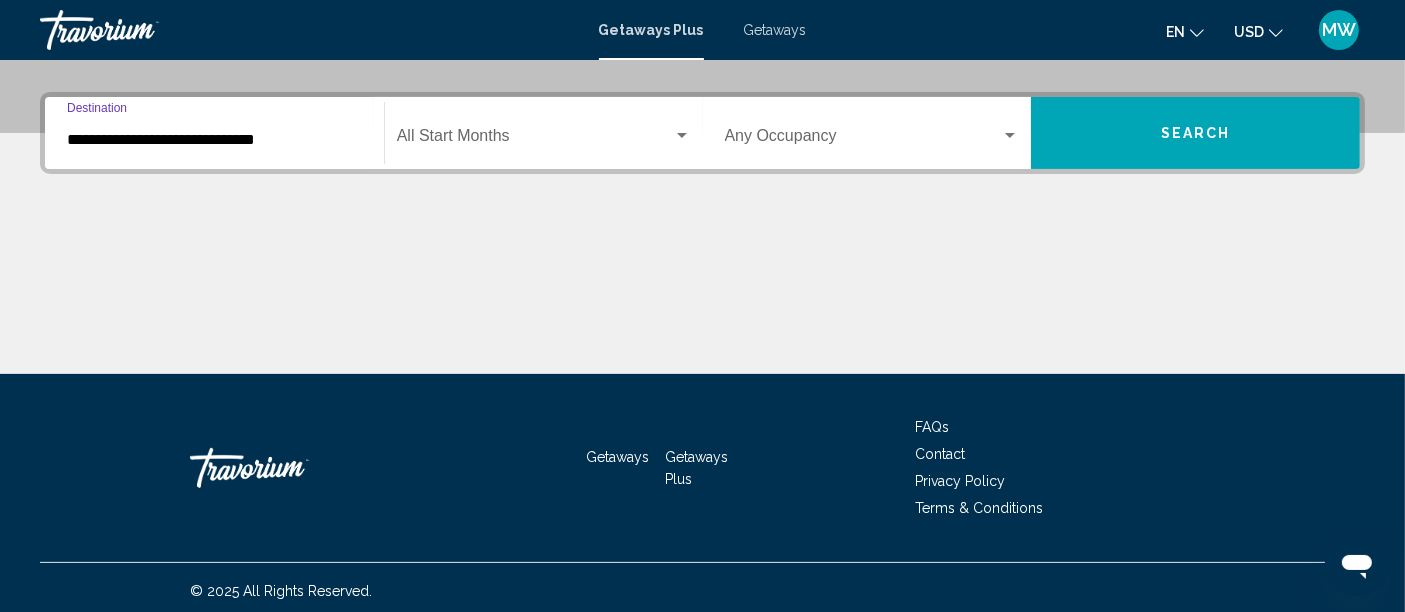 scroll, scrollTop: 471, scrollLeft: 0, axis: vertical 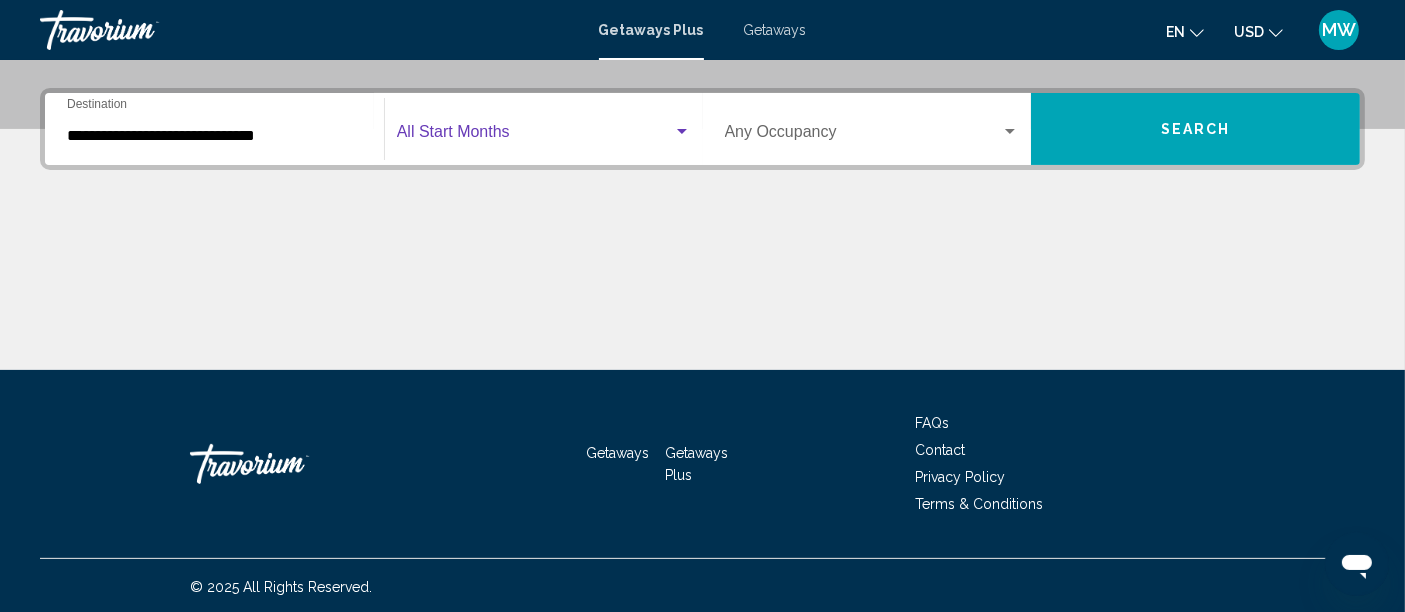 click at bounding box center [535, 136] 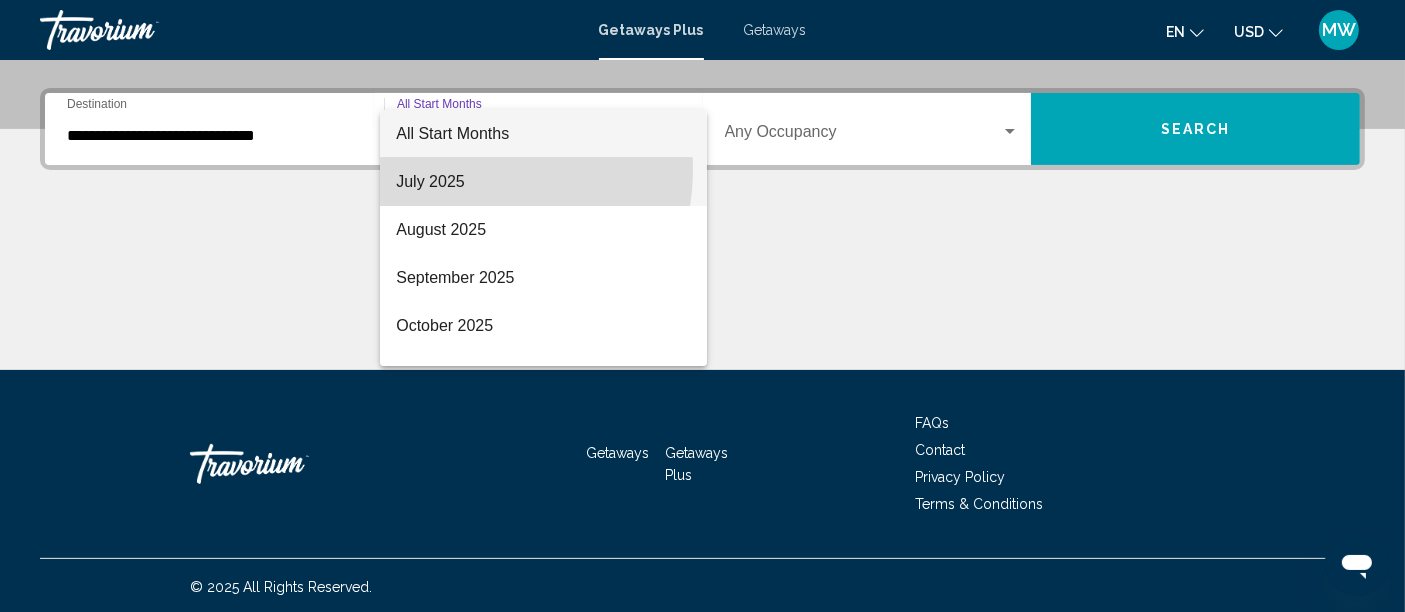 click on "July 2025" at bounding box center [543, 182] 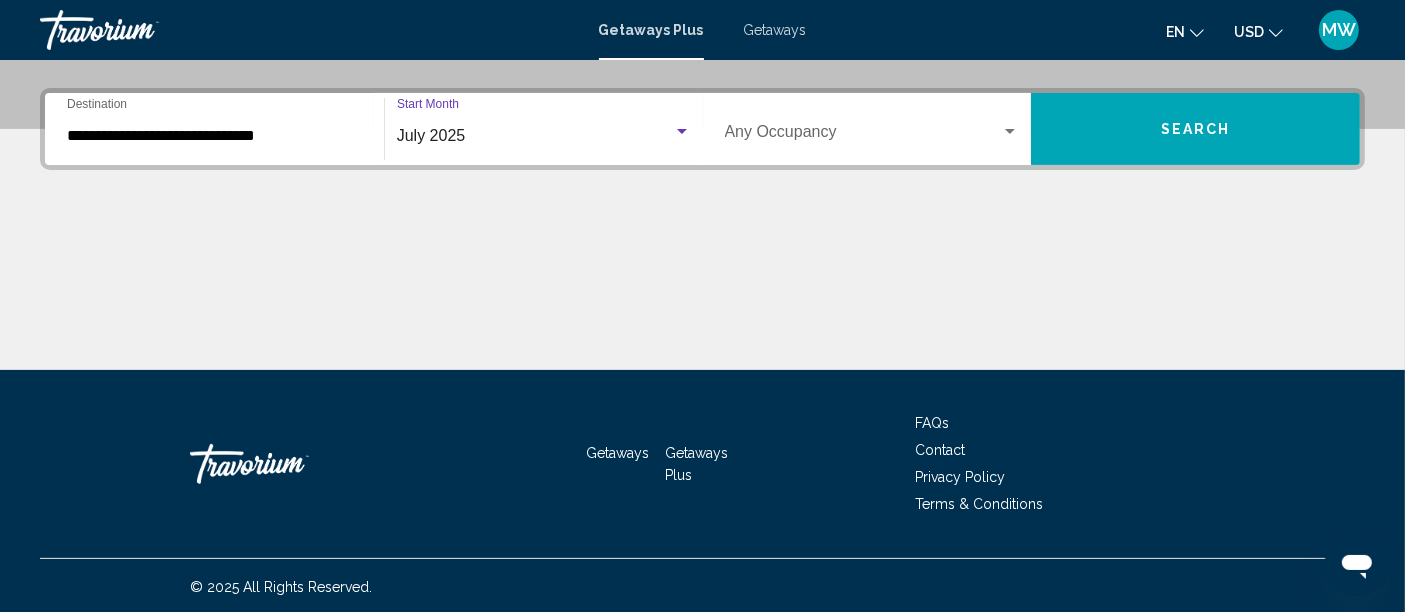 click at bounding box center (1010, 132) 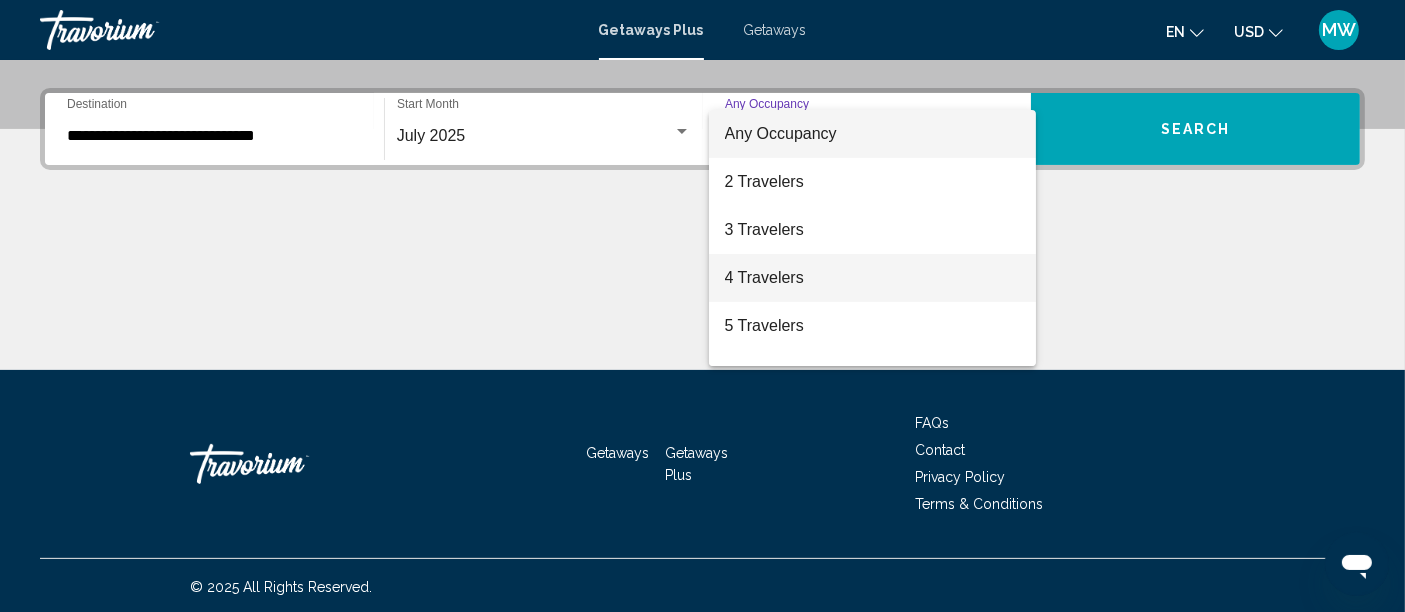 click on "4 Travelers" at bounding box center (872, 278) 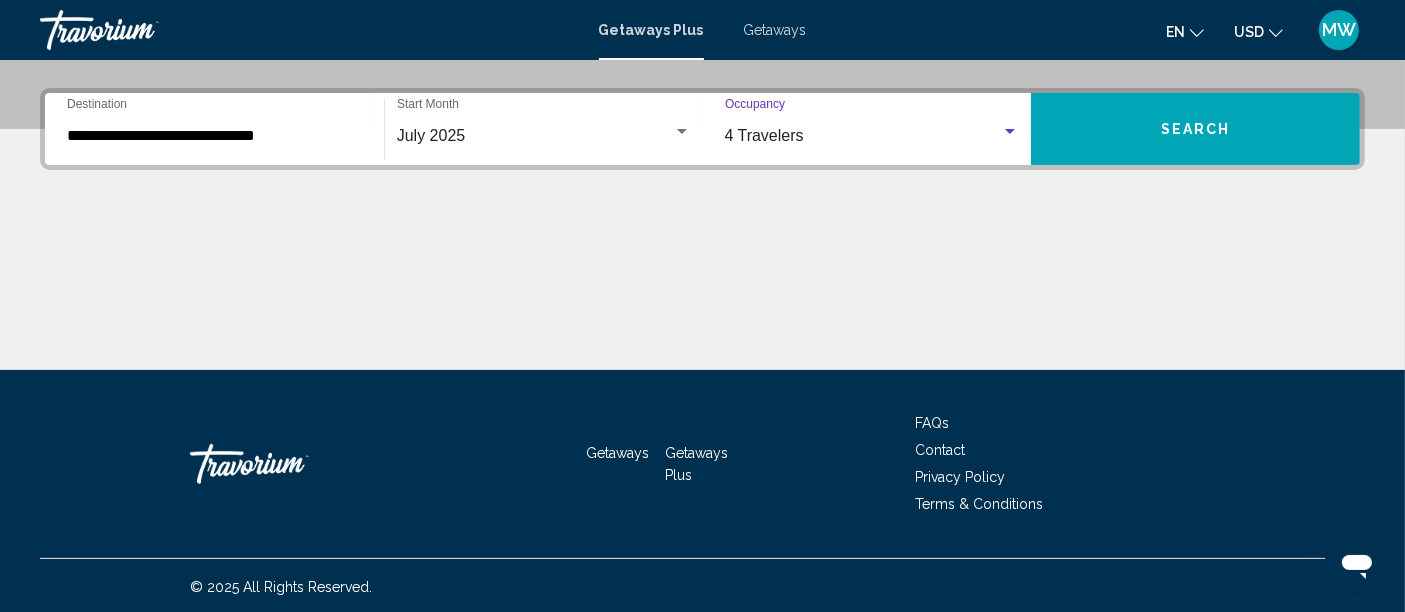 click on "Search" at bounding box center [1195, 129] 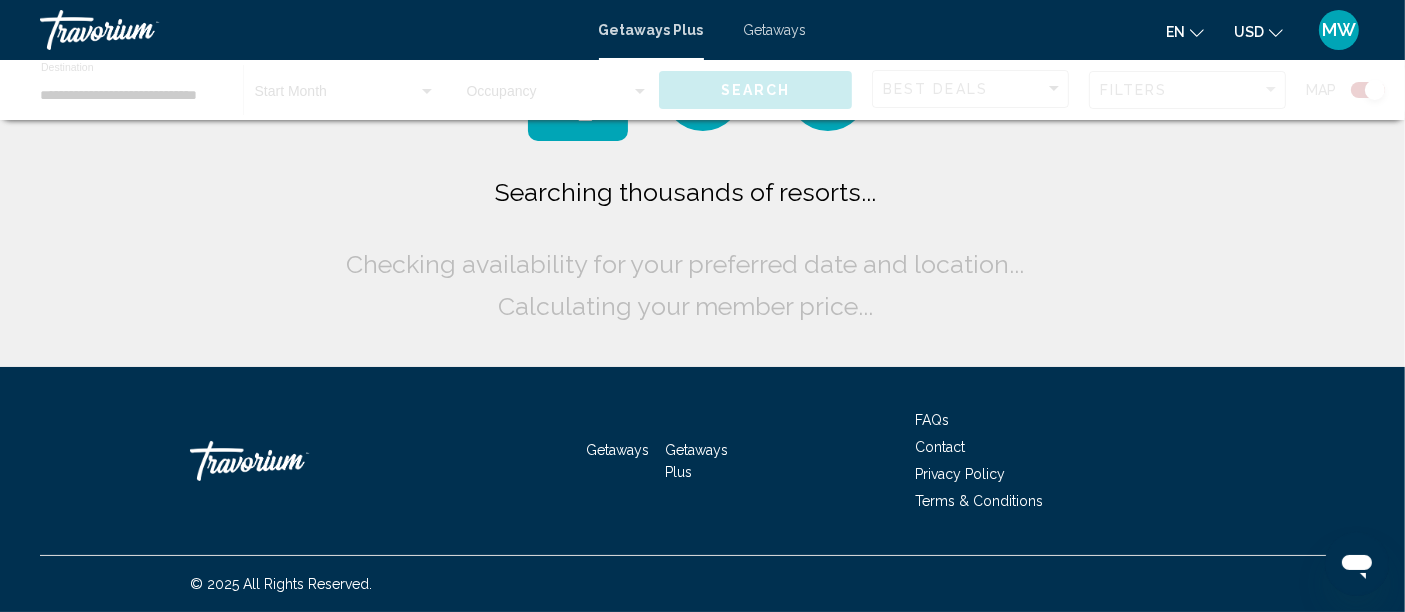 scroll, scrollTop: 0, scrollLeft: 0, axis: both 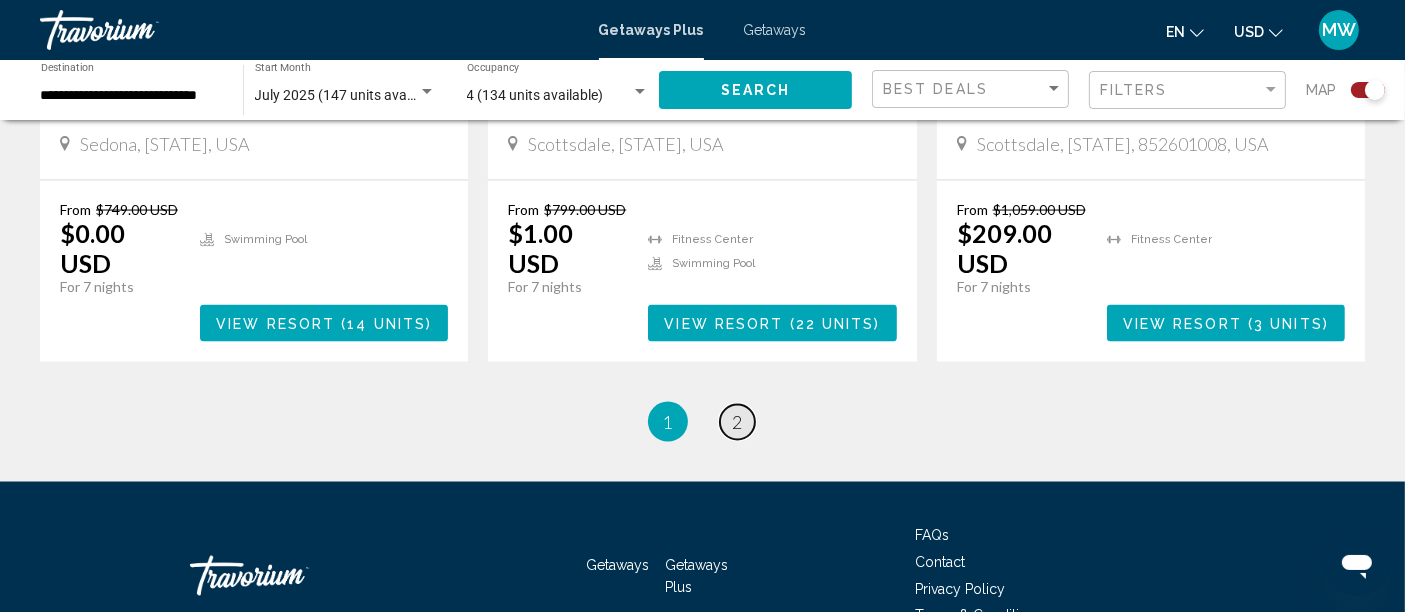 click on "2" at bounding box center (738, 422) 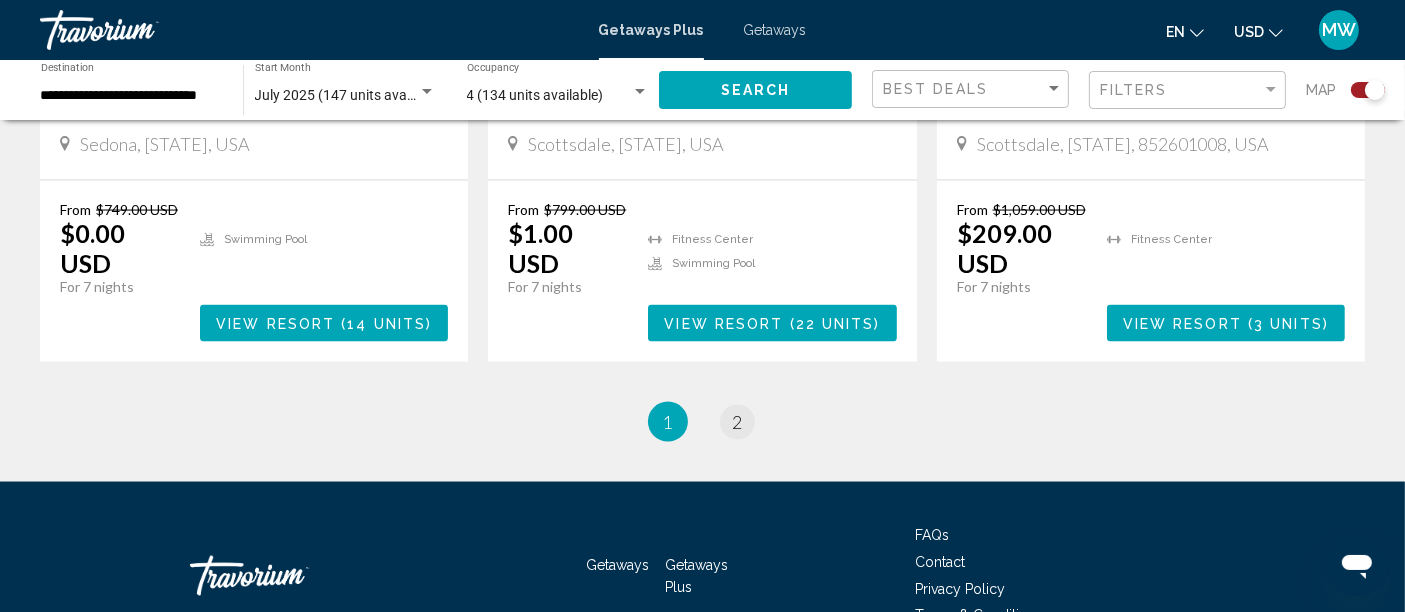 scroll, scrollTop: 0, scrollLeft: 0, axis: both 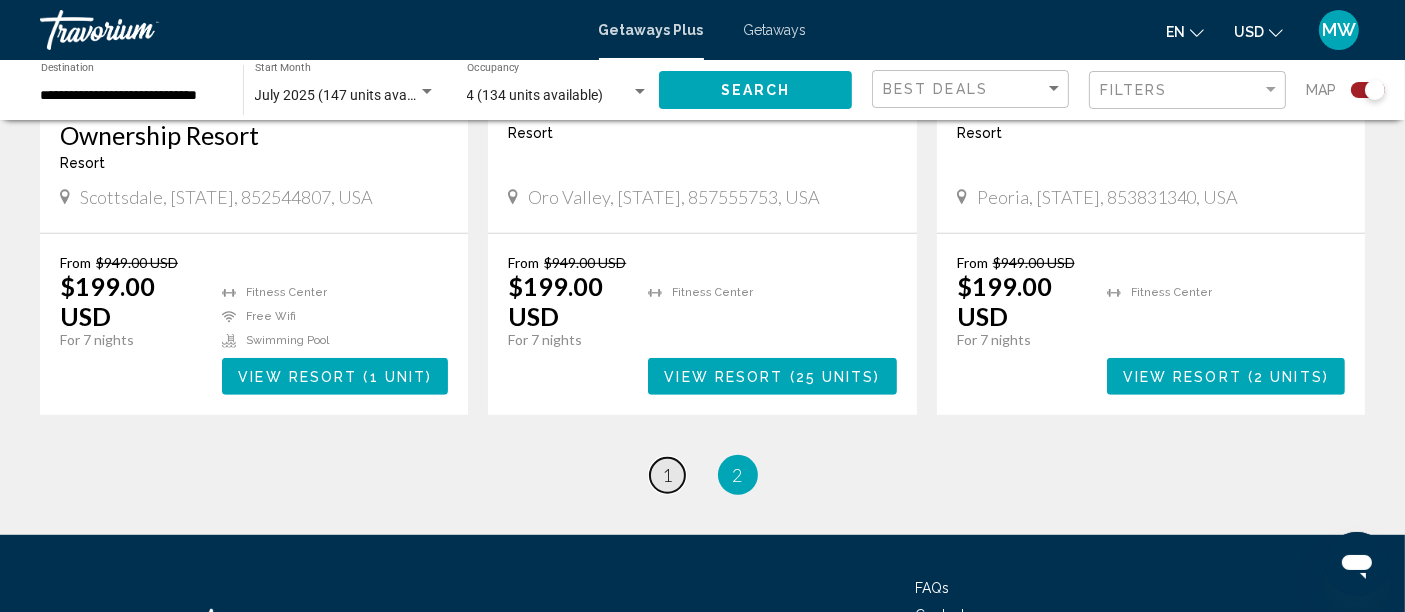 click on "1" at bounding box center (668, 475) 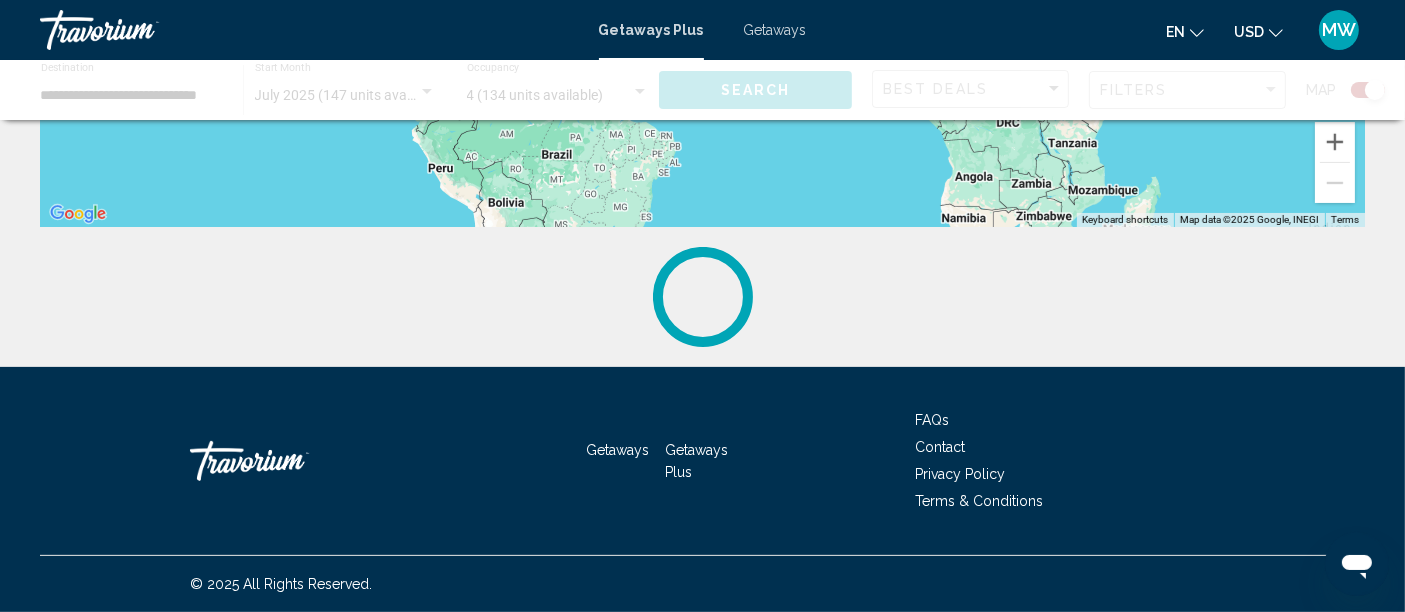 scroll, scrollTop: 0, scrollLeft: 0, axis: both 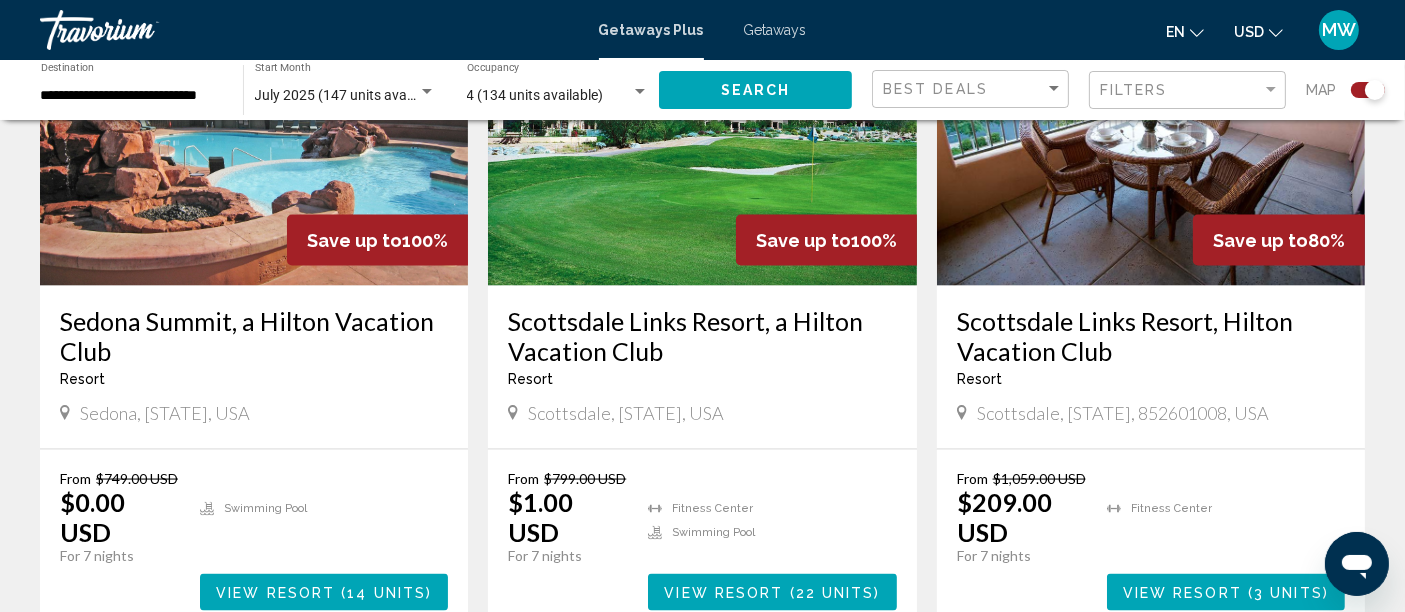 click on "View Resort    ( 14 units )" at bounding box center (324, 592) 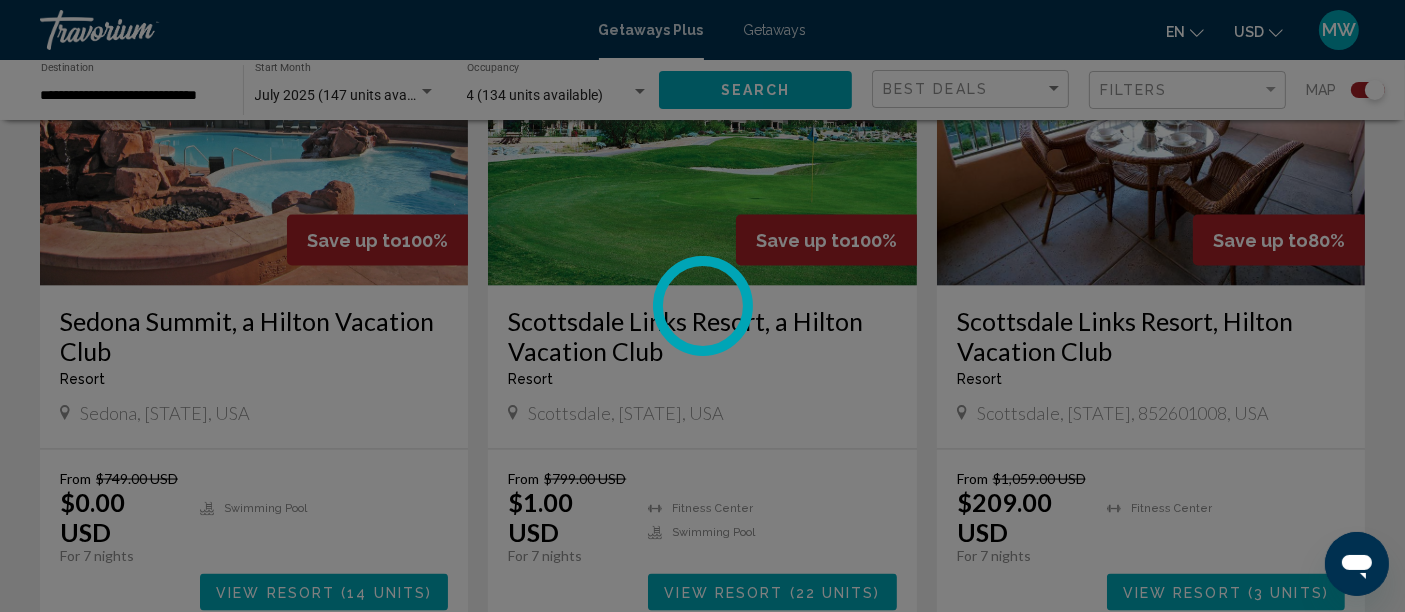 scroll, scrollTop: 54, scrollLeft: 0, axis: vertical 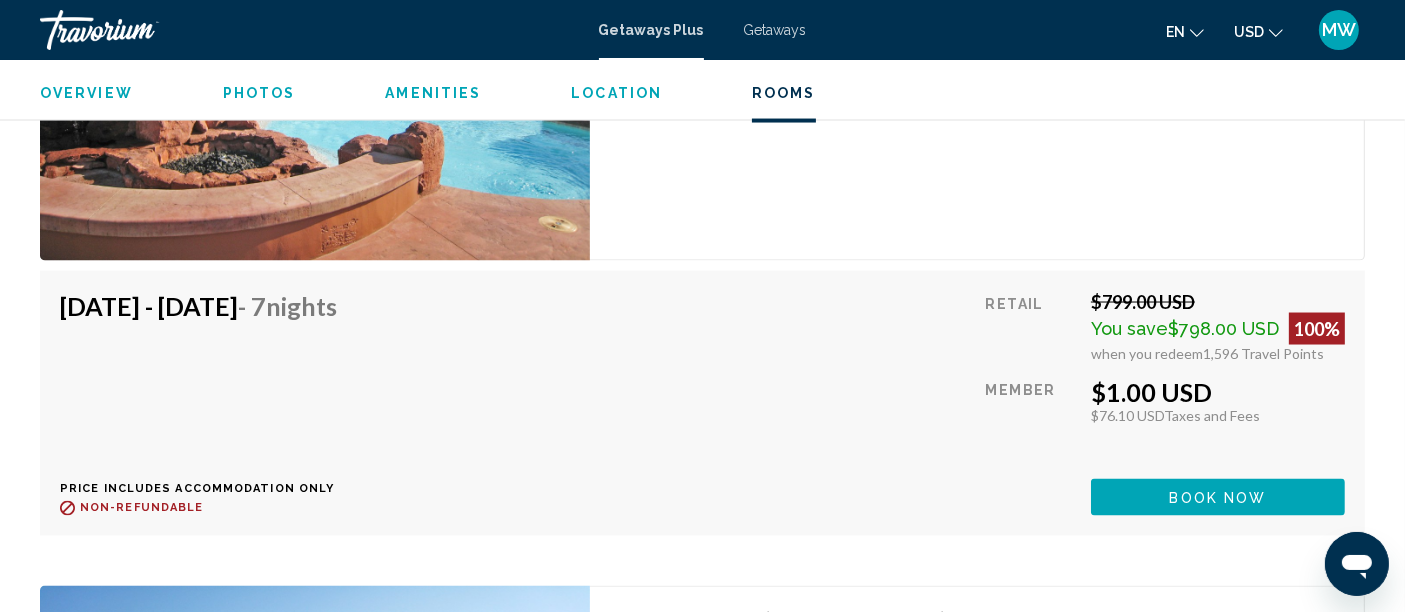 click on "Book now" at bounding box center (1218, 498) 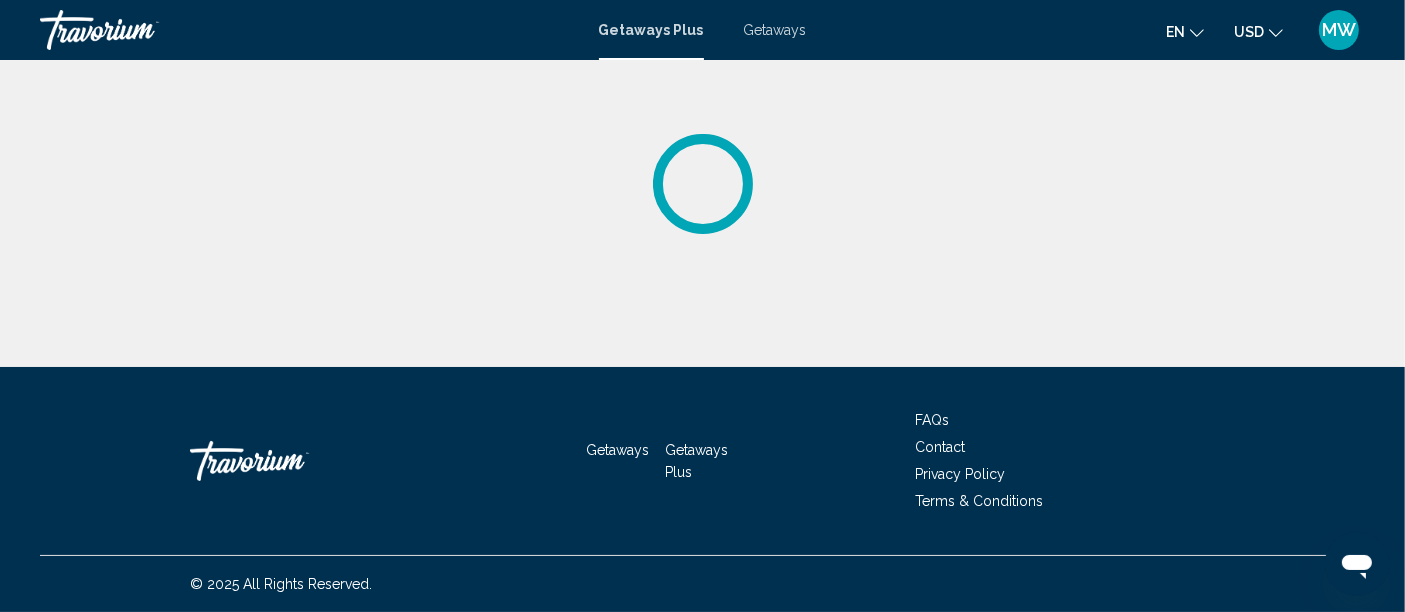 scroll, scrollTop: 0, scrollLeft: 0, axis: both 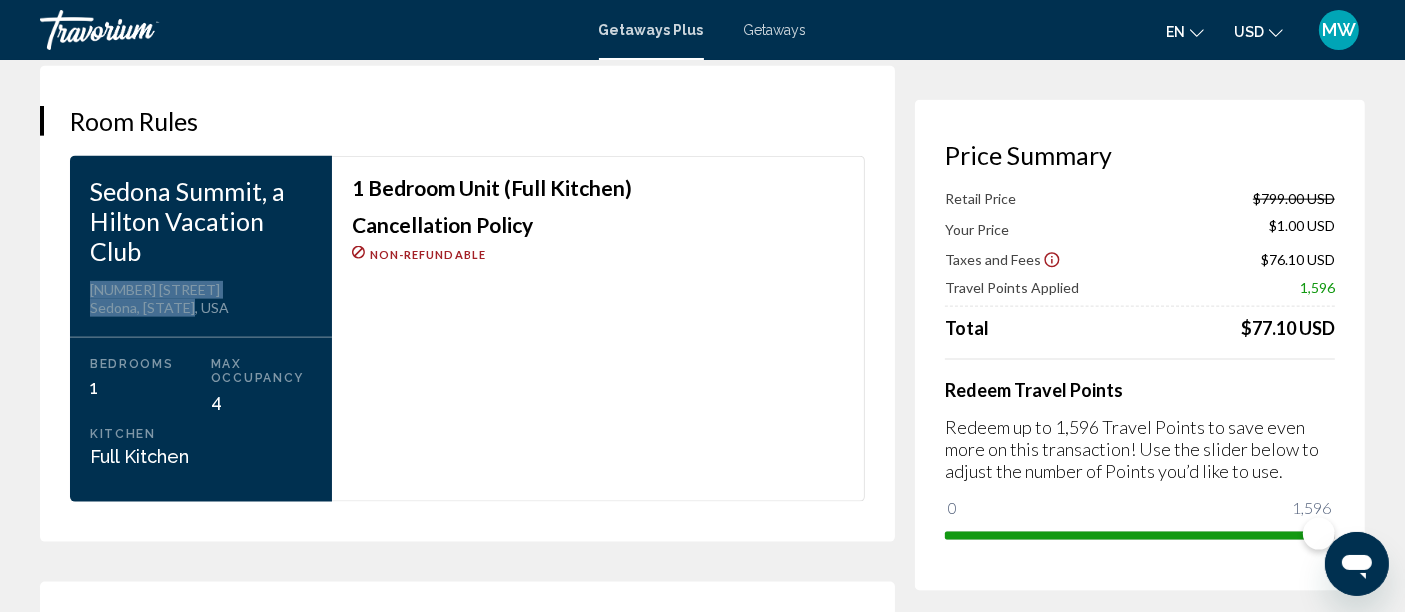 drag, startPoint x: 202, startPoint y: 295, endPoint x: 91, endPoint y: 270, distance: 113.78049 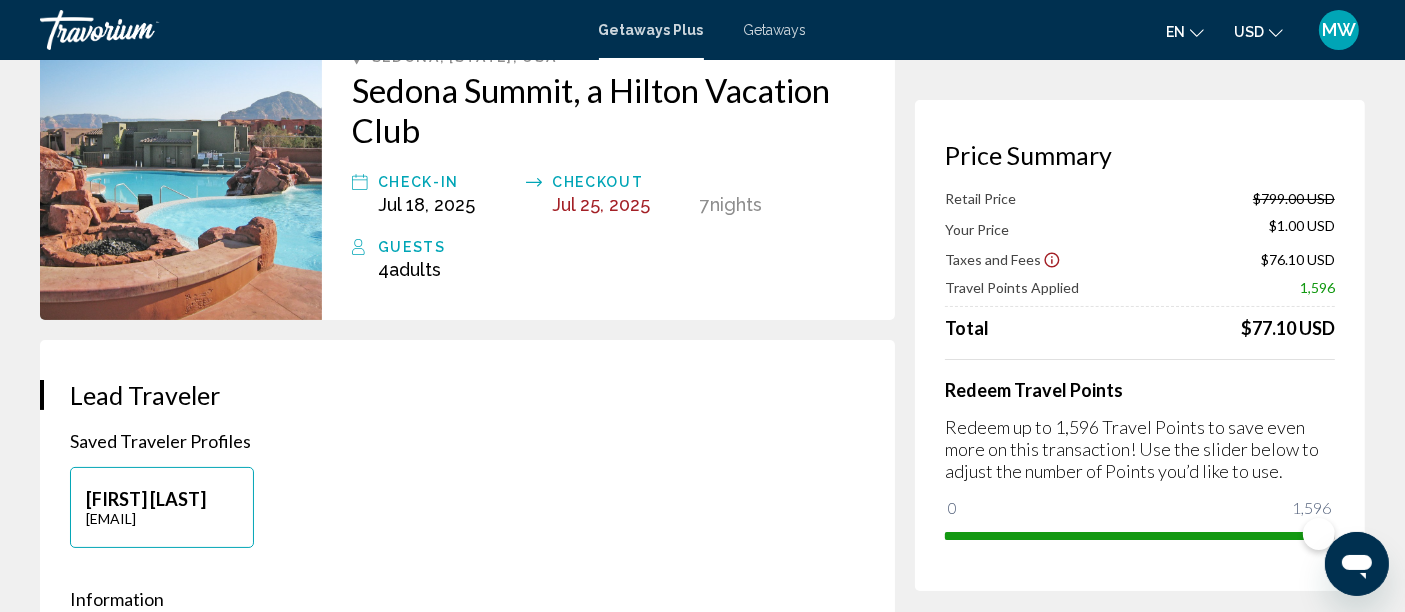 scroll, scrollTop: 96, scrollLeft: 0, axis: vertical 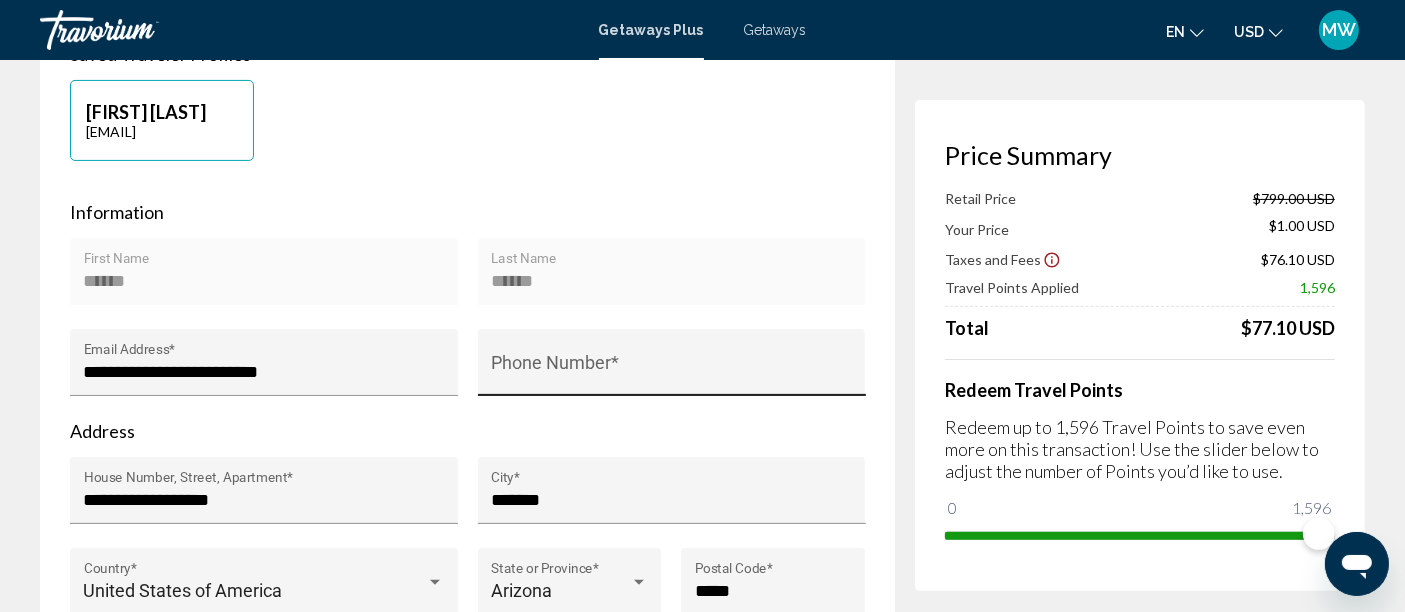 click on "Phone Number  *" at bounding box center (671, 368) 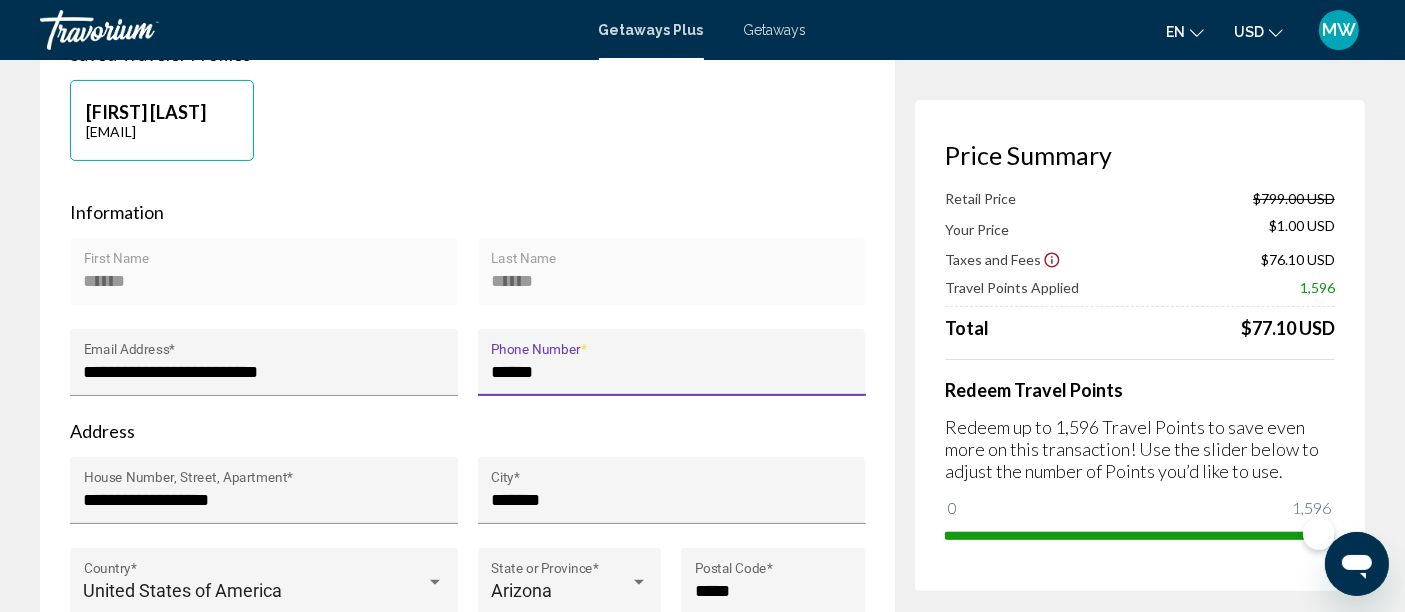 type on "**********" 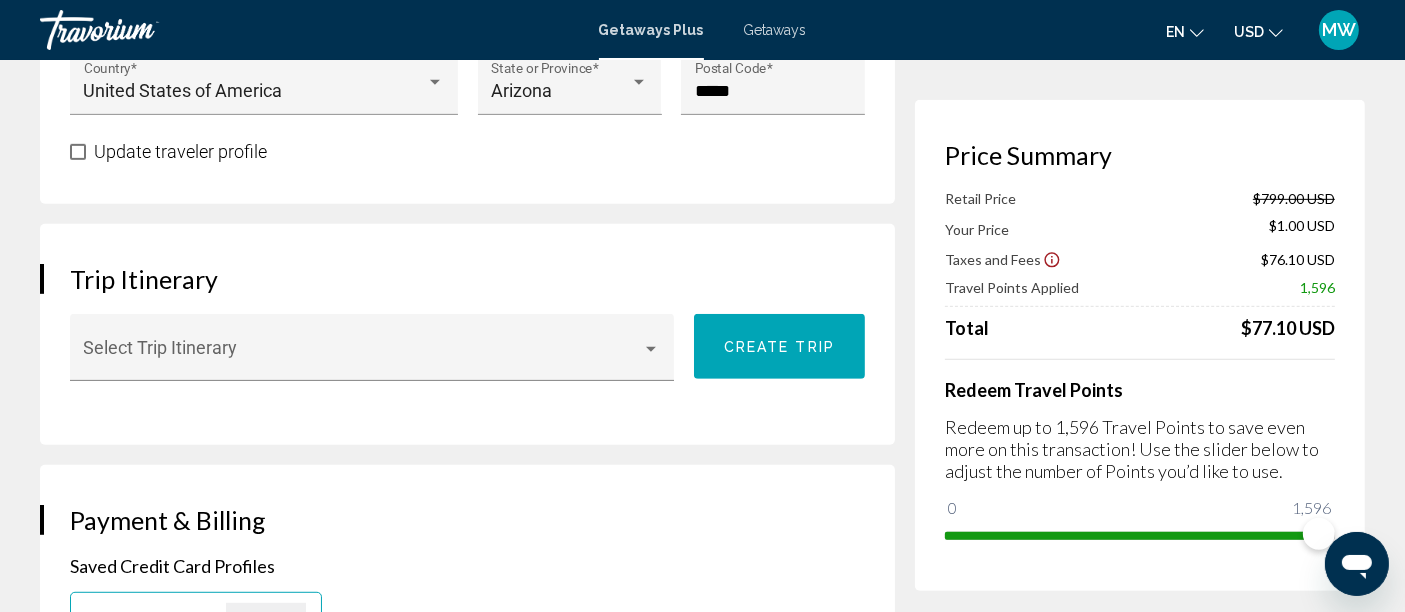scroll, scrollTop: 1045, scrollLeft: 0, axis: vertical 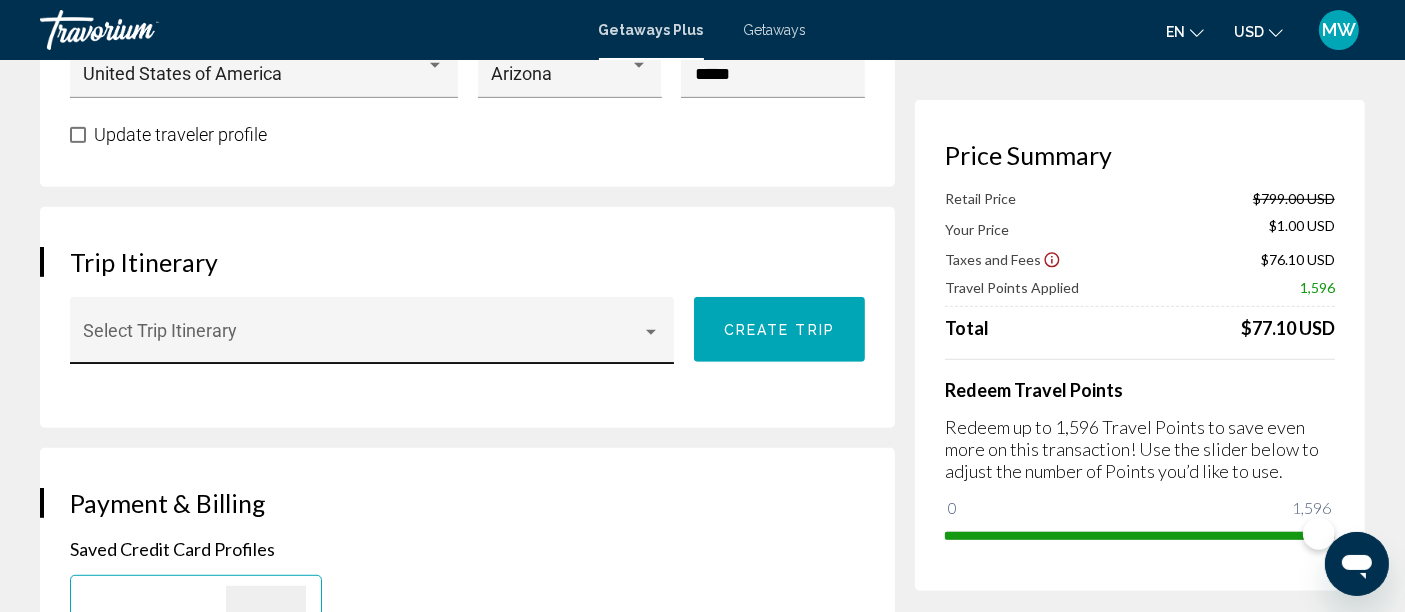 click on "Select Trip Itinerary" at bounding box center (372, 337) 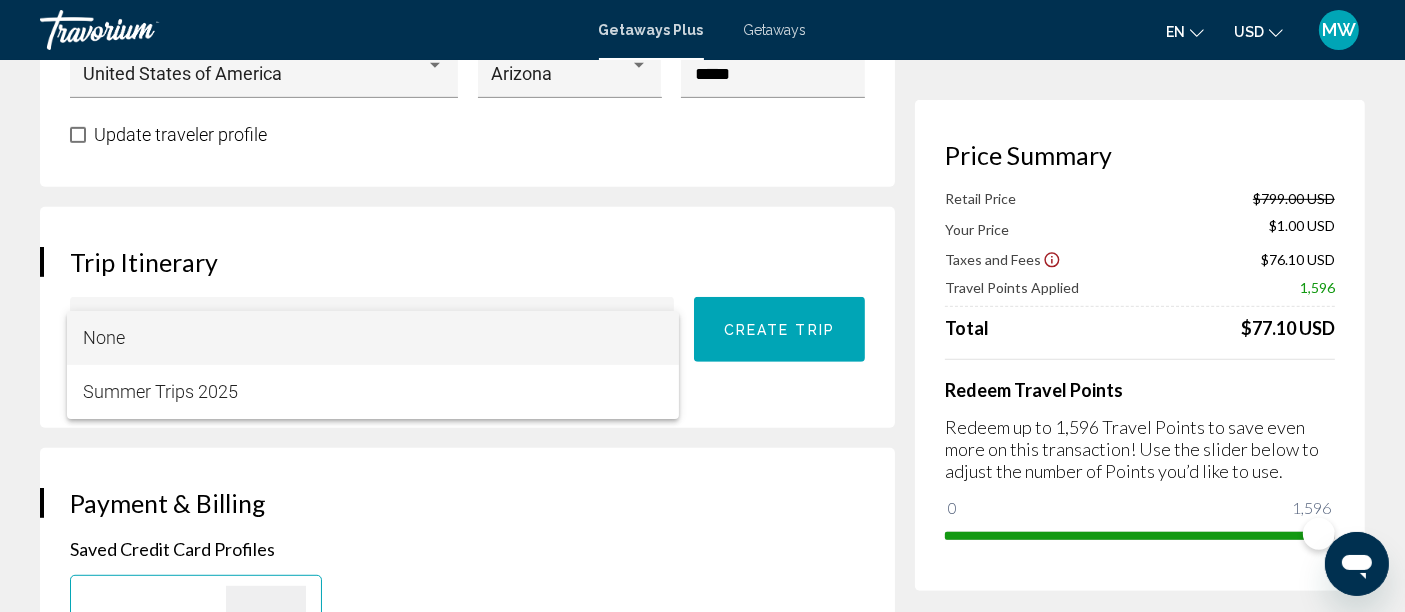 click on "None" at bounding box center (372, 338) 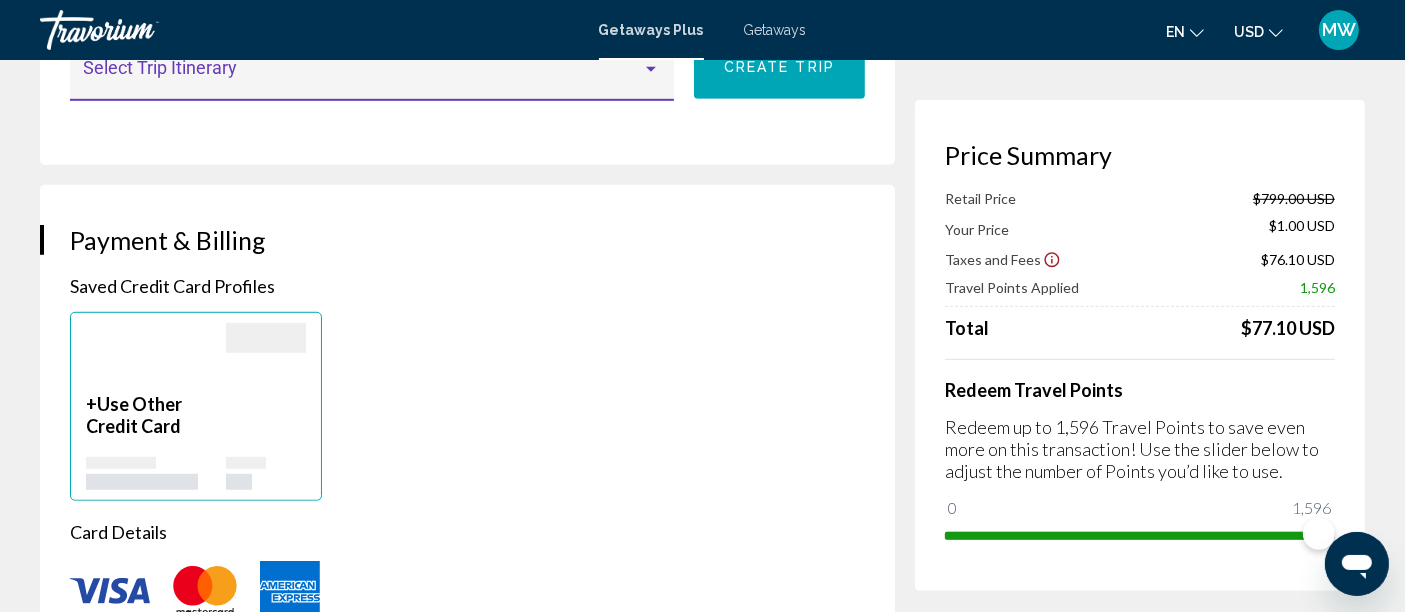 scroll, scrollTop: 1477, scrollLeft: 0, axis: vertical 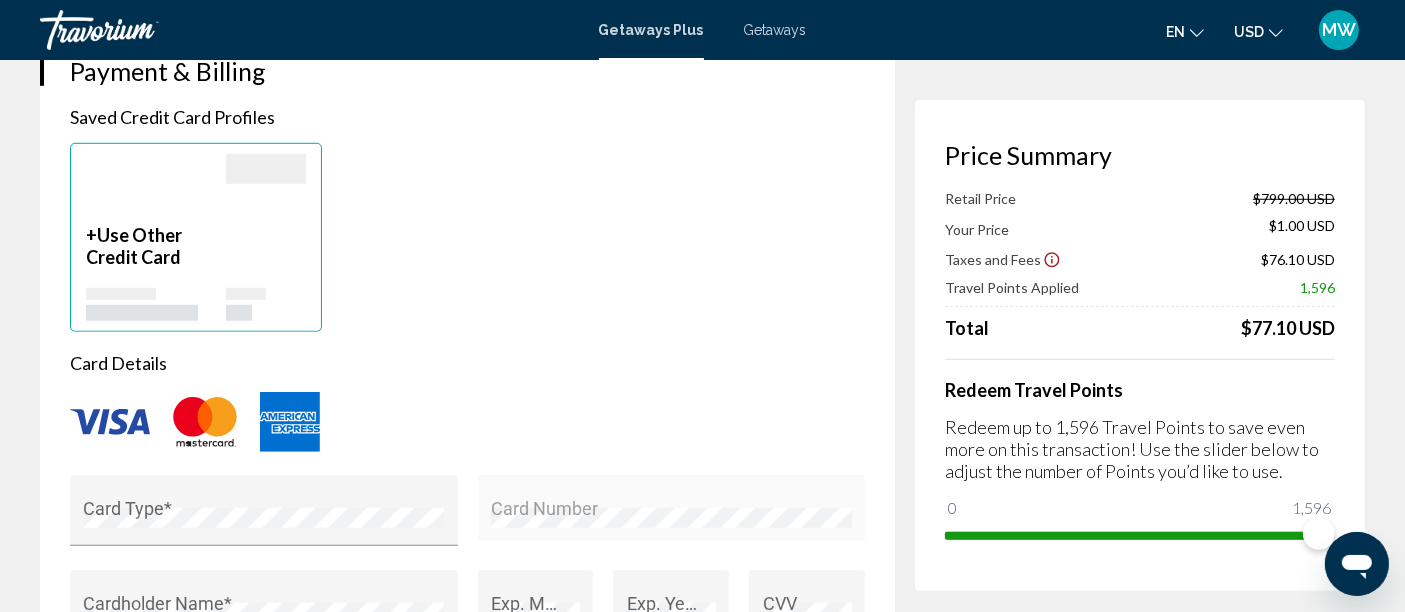 click on "+  Use Other Credit Card" at bounding box center (156, 246) 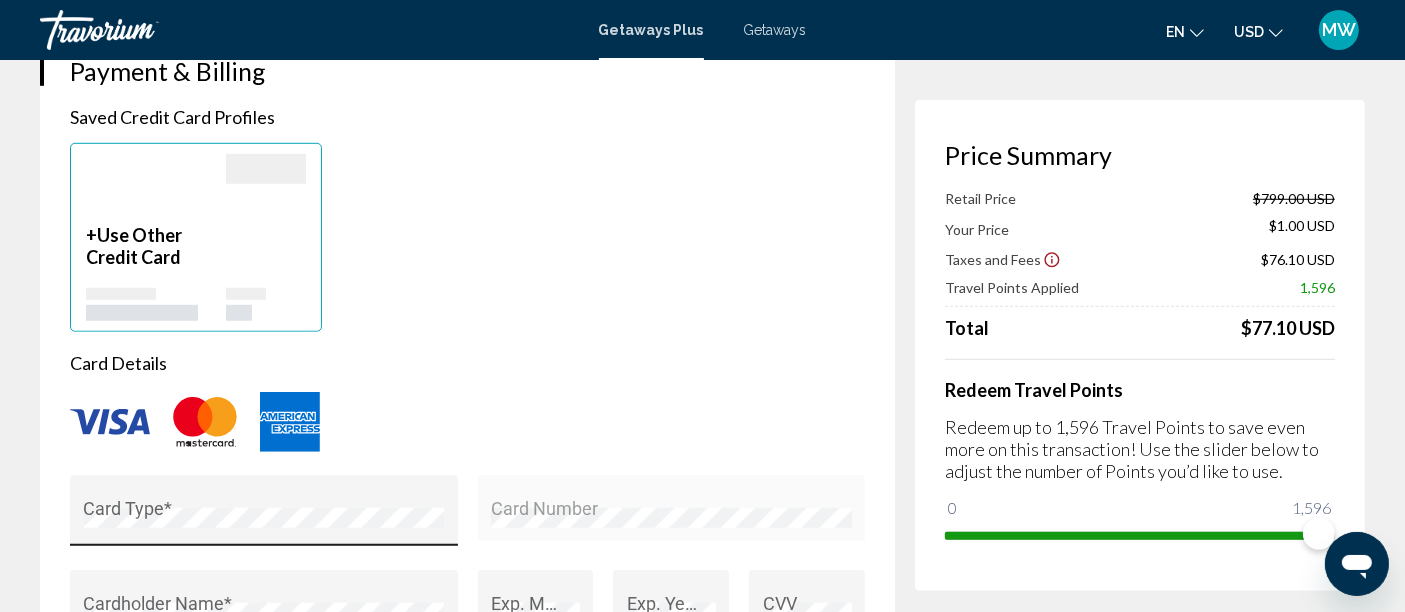 click on "Card Type  *" at bounding box center (264, 516) 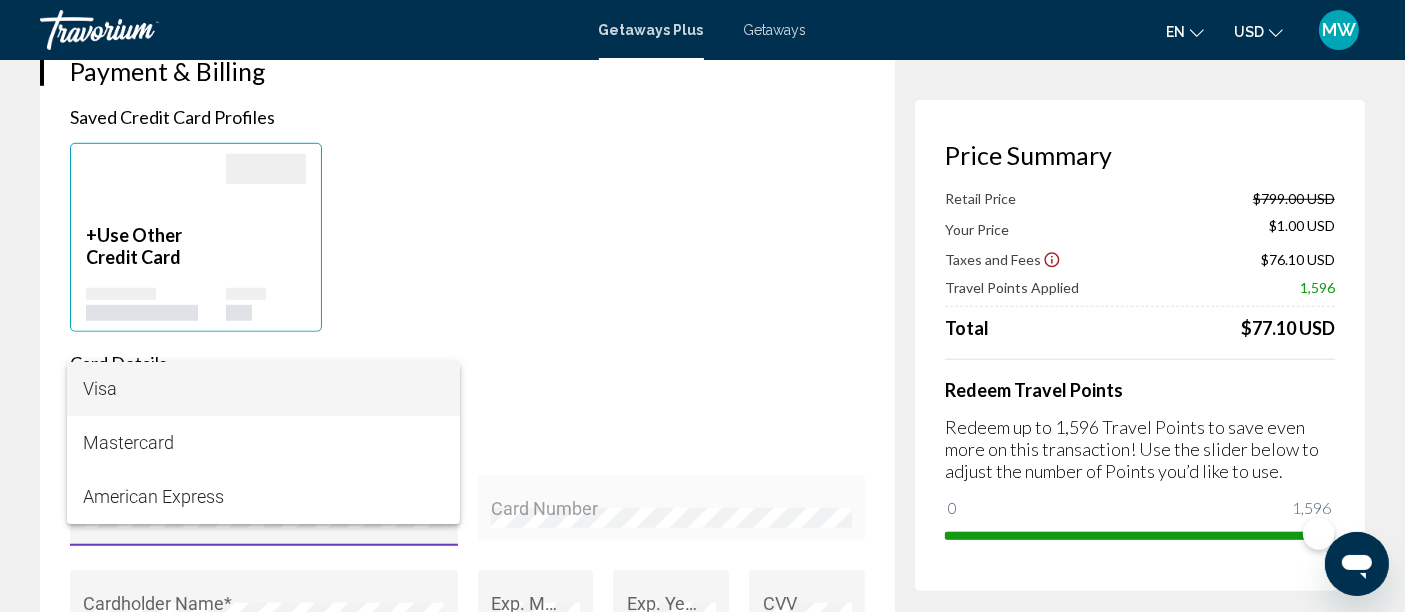 click at bounding box center (702, 306) 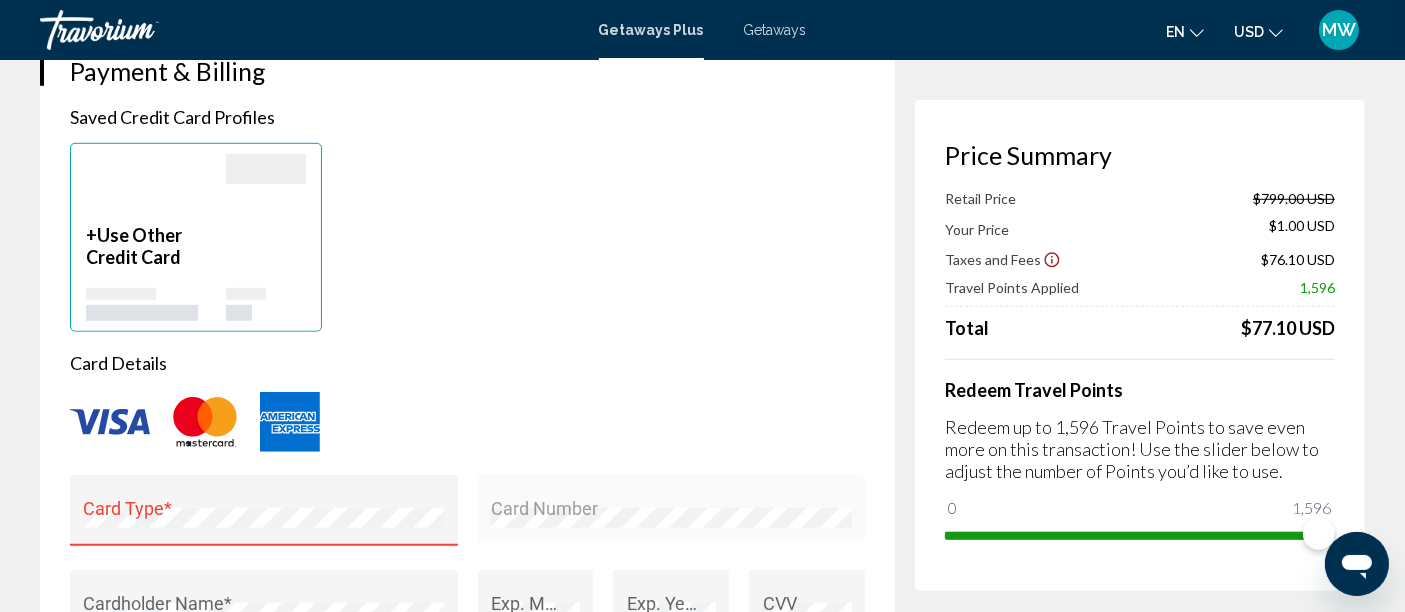click on "Card Type  *" at bounding box center (264, 516) 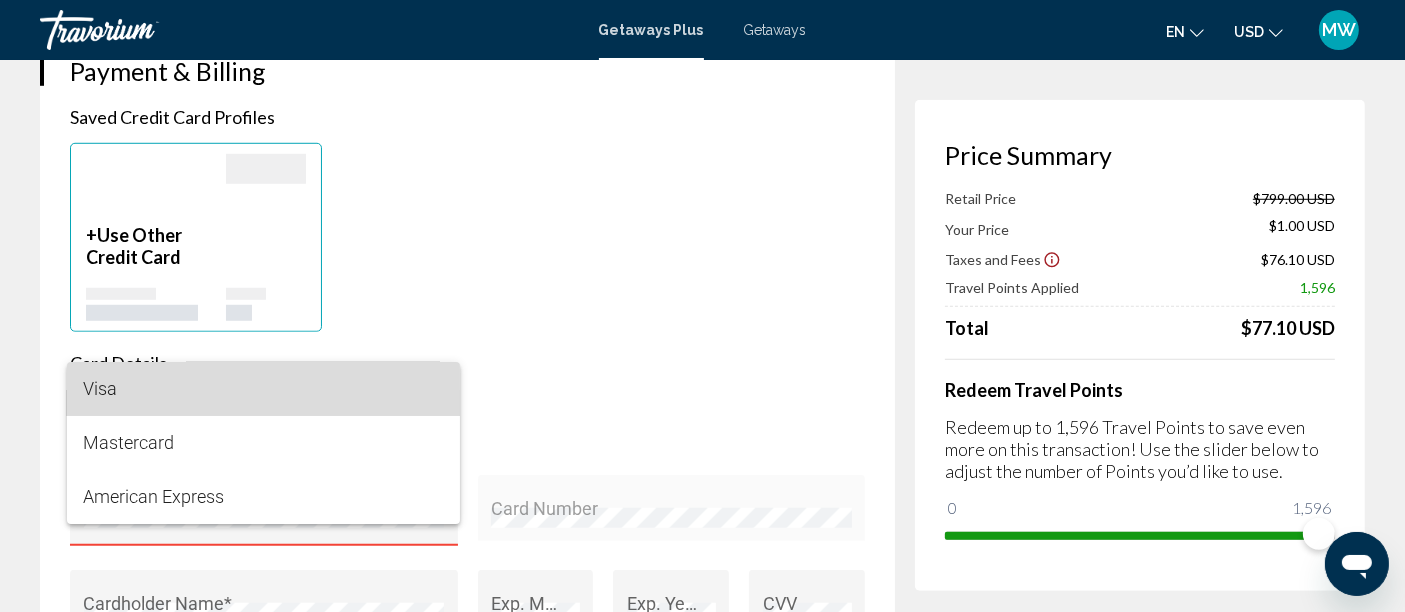 click on "Visa" at bounding box center [263, 389] 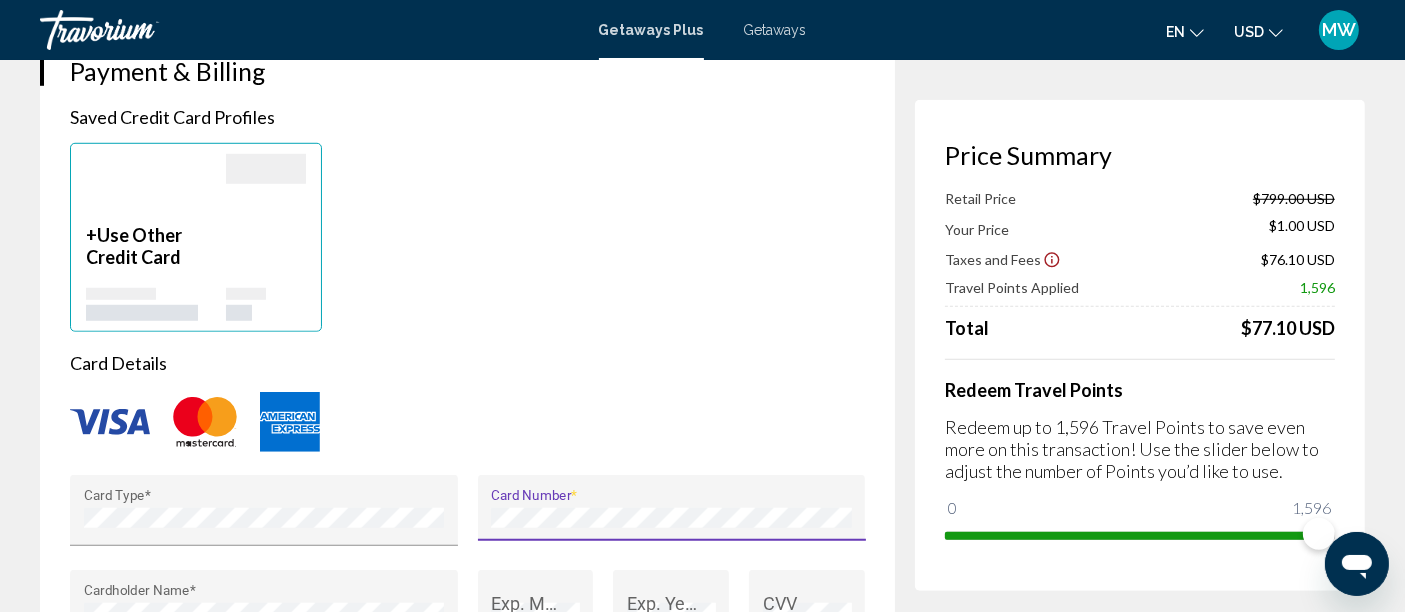 scroll, scrollTop: 1853, scrollLeft: 0, axis: vertical 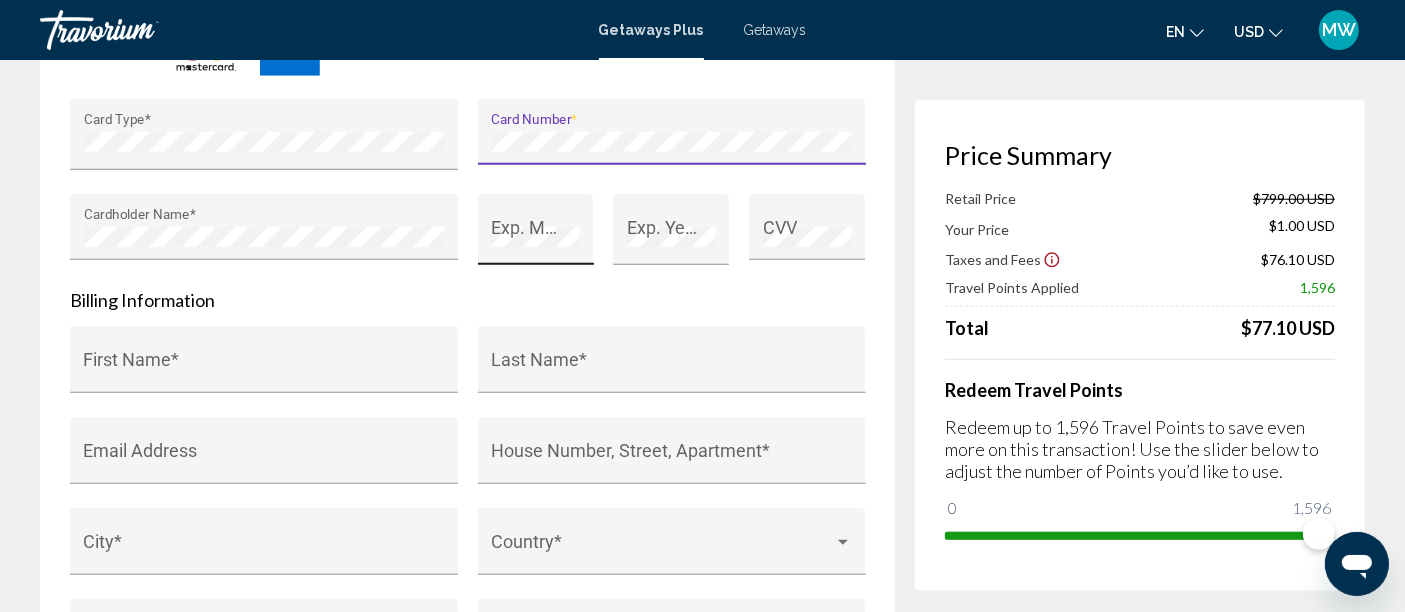 click on "Exp. Month  *" at bounding box center (535, 235) 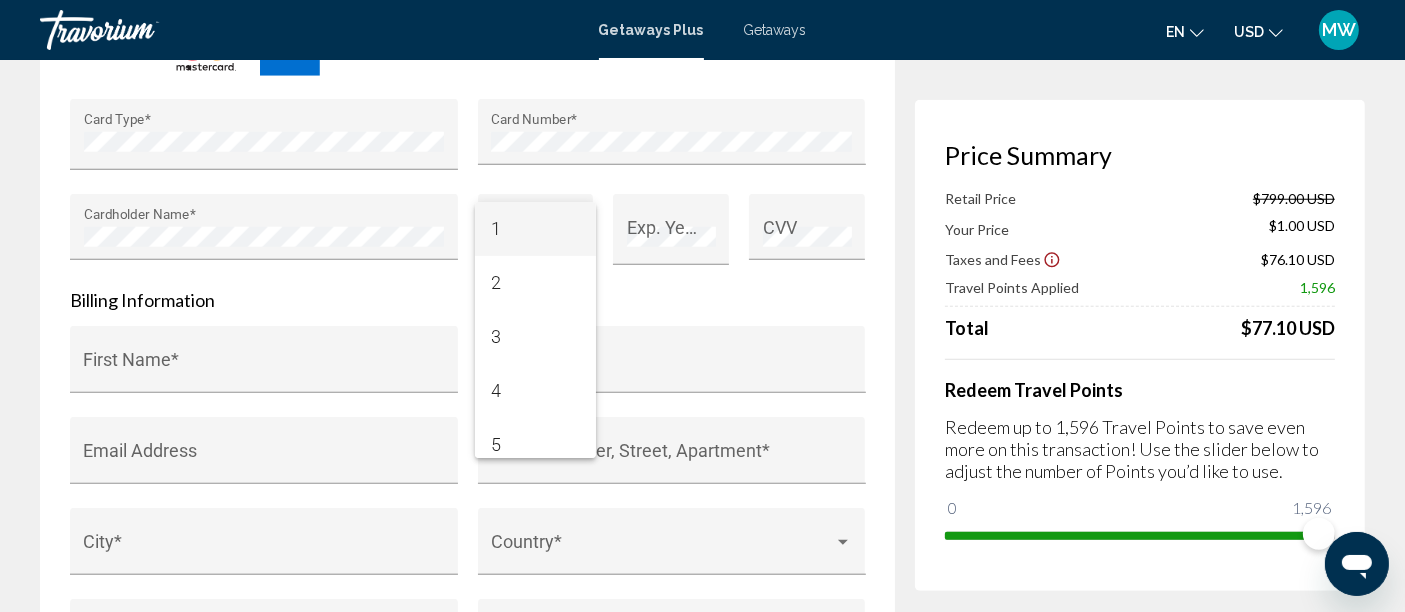 scroll, scrollTop: 222, scrollLeft: 0, axis: vertical 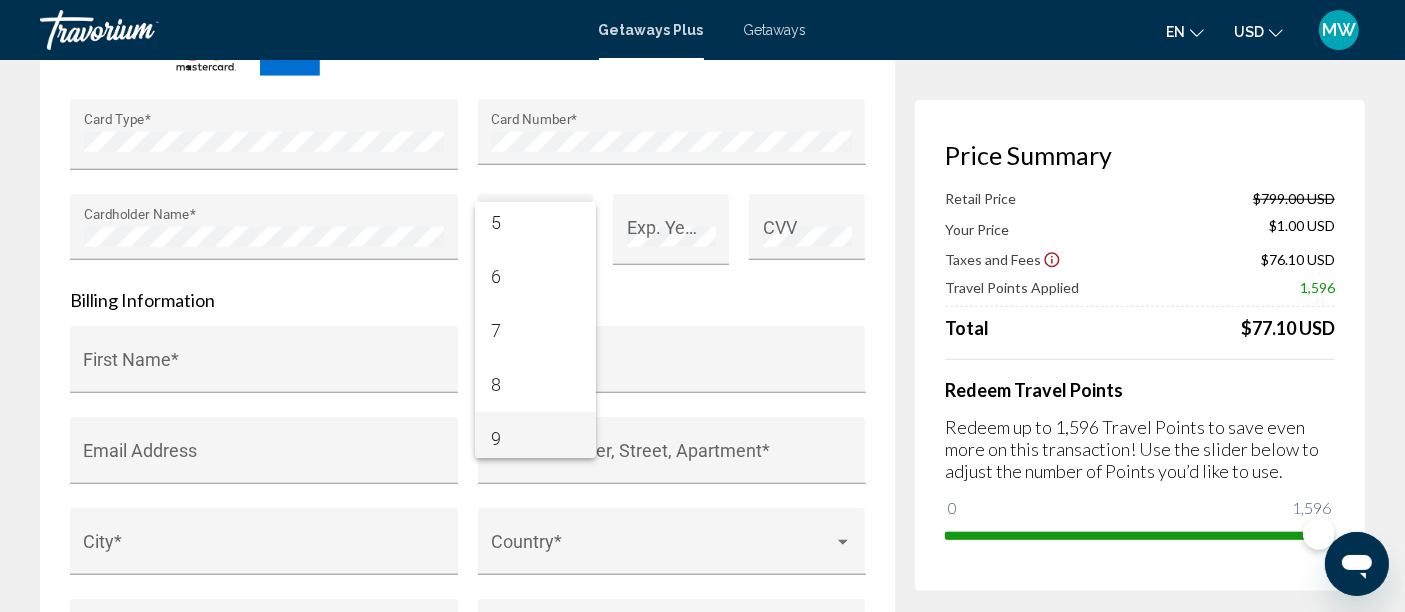 click on "9" at bounding box center (535, 439) 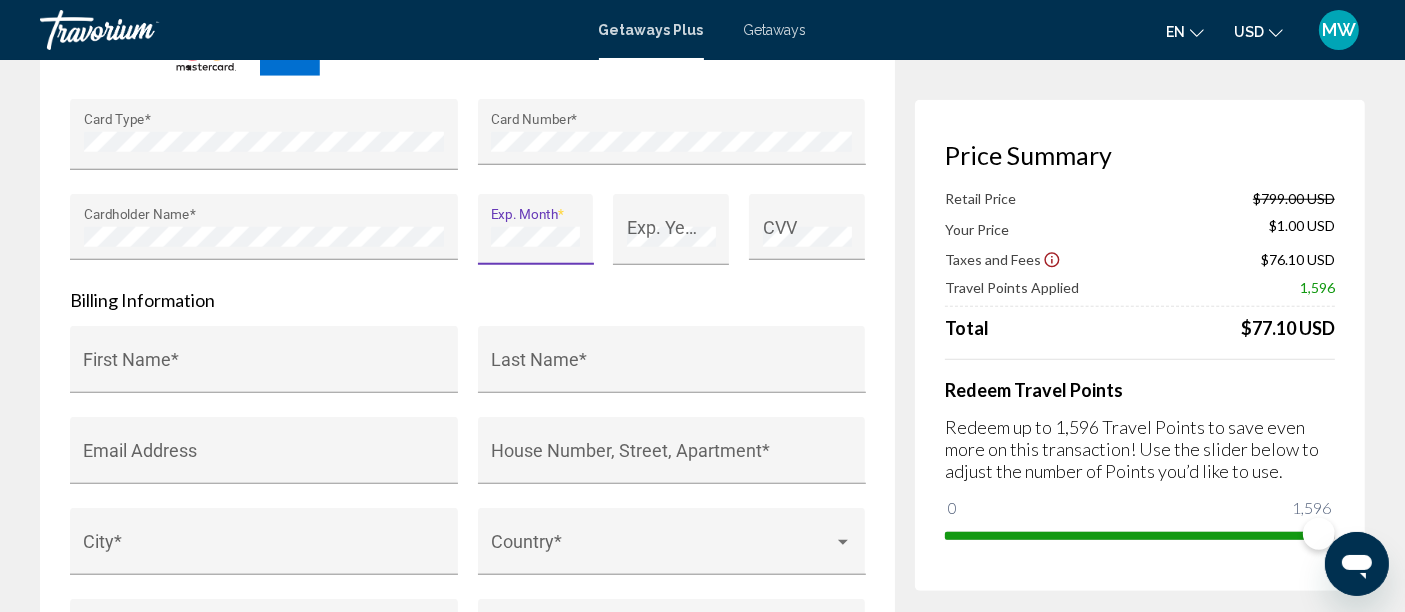 scroll, scrollTop: 229, scrollLeft: 0, axis: vertical 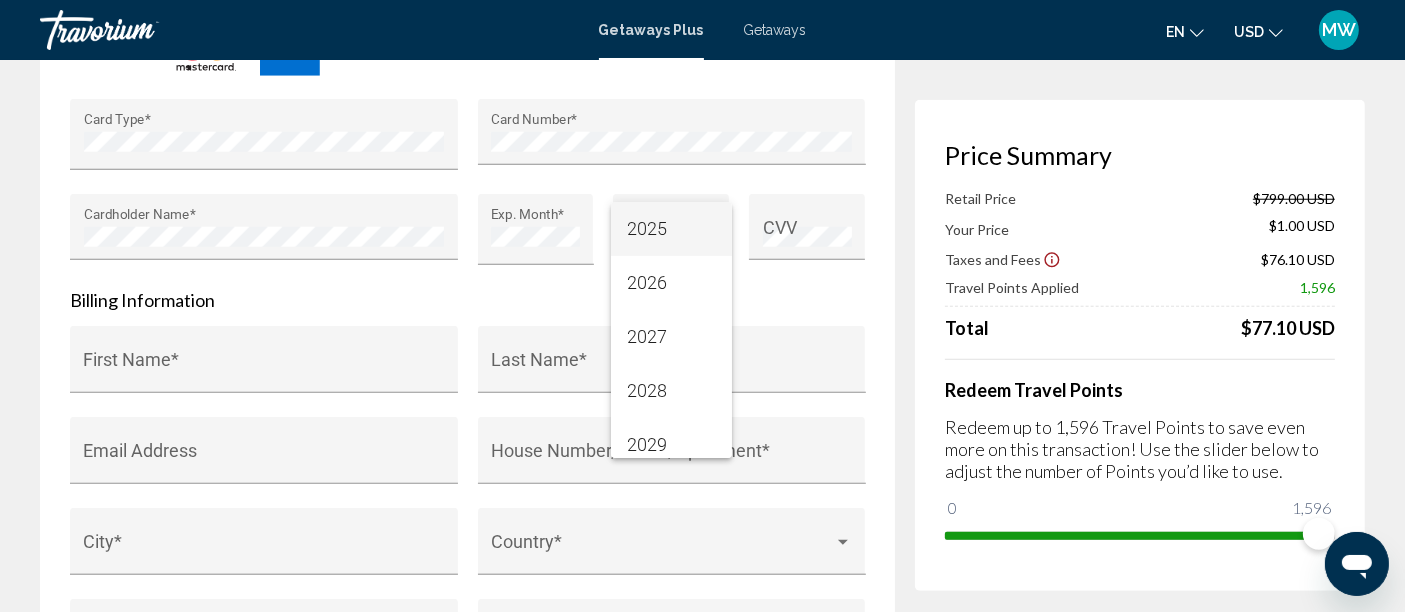 click on "2025" at bounding box center (671, 229) 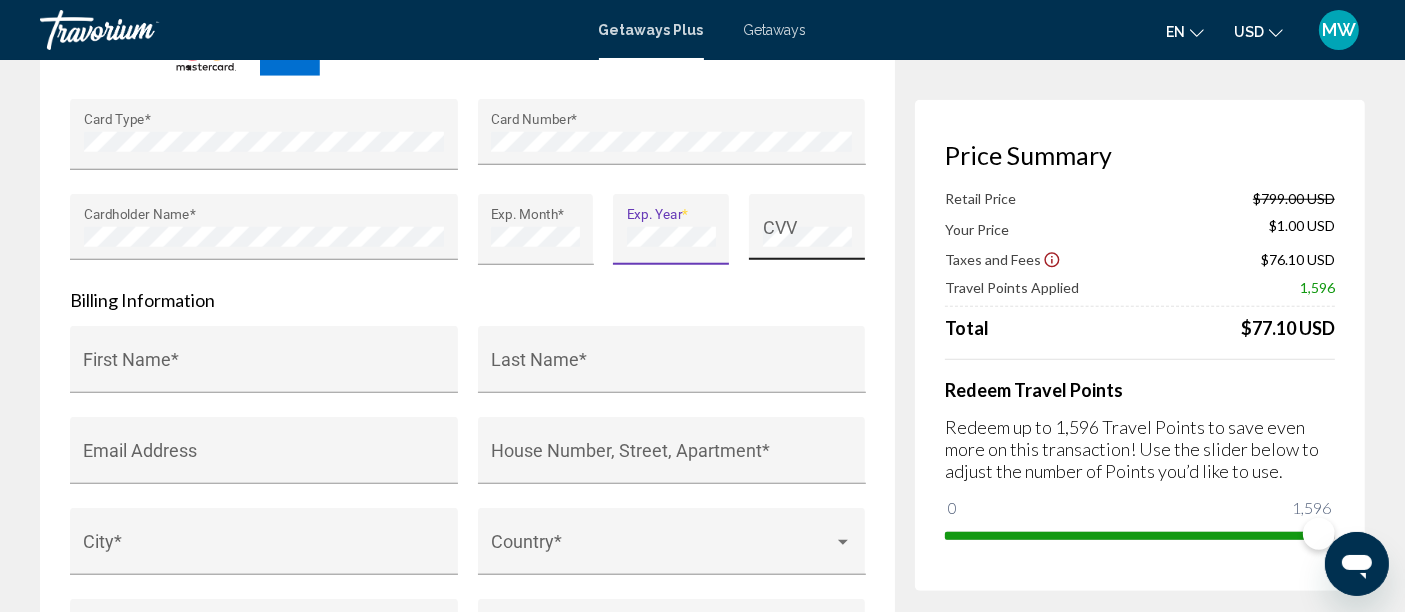 click on "CVV" at bounding box center [807, 233] 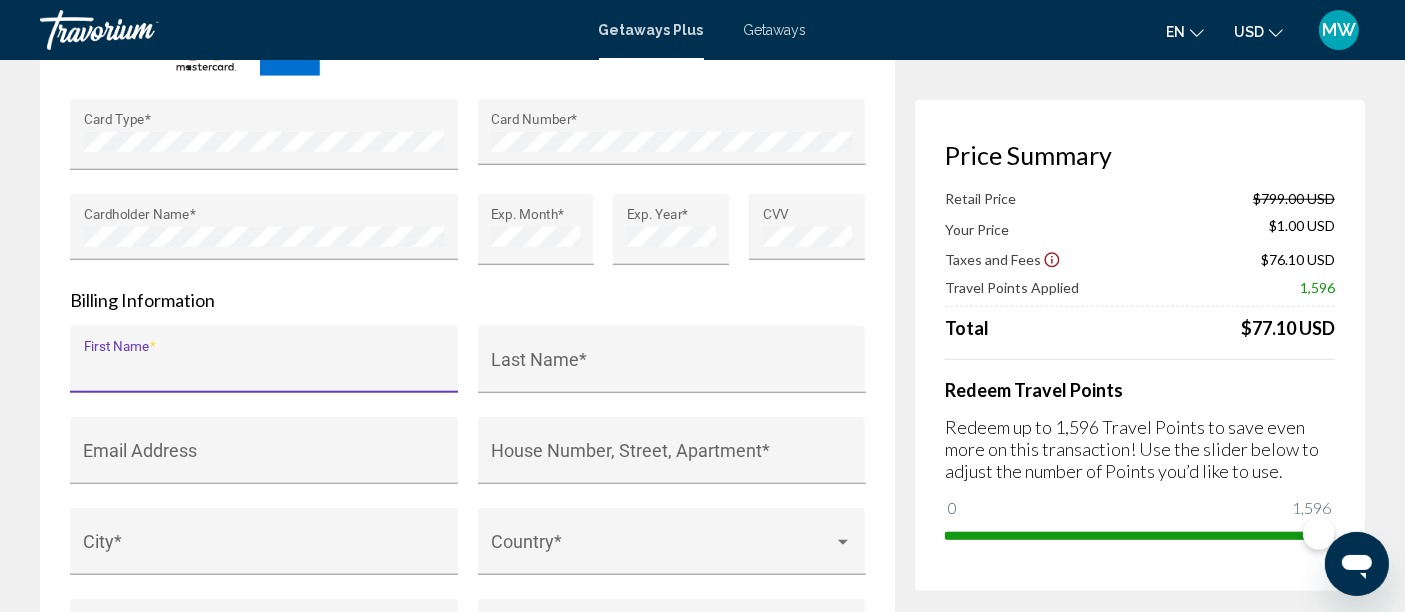 click on "First Name  *" at bounding box center [264, 369] 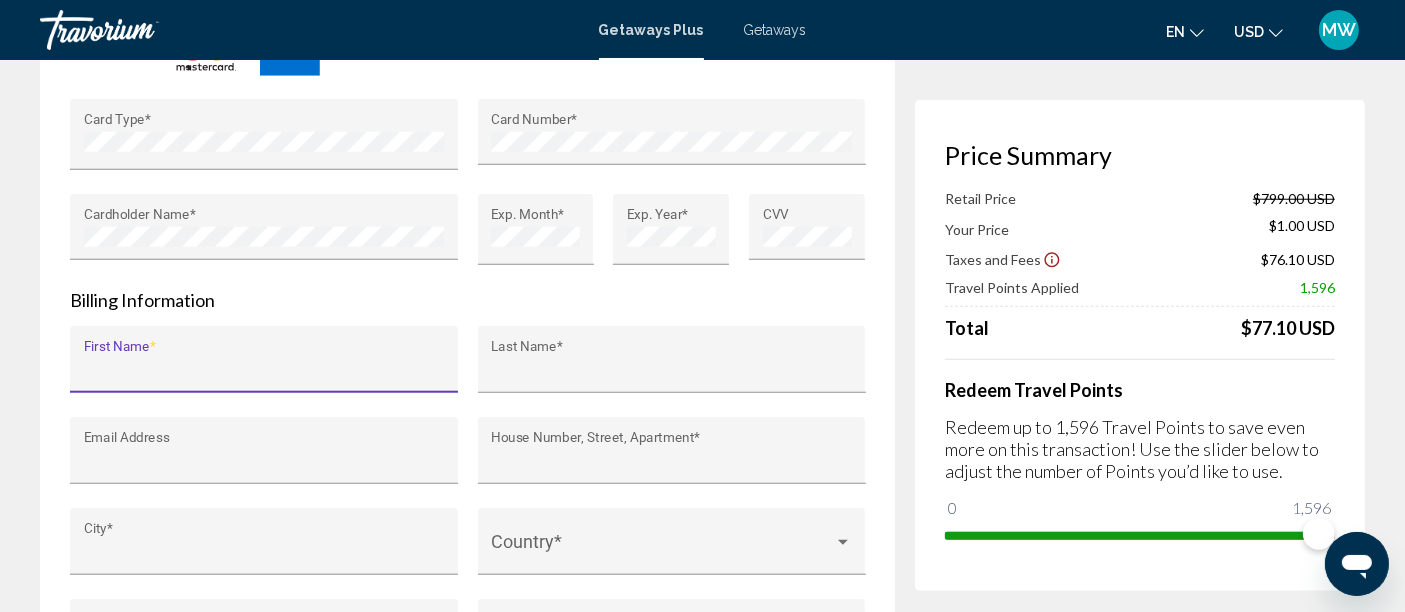 type on "******" 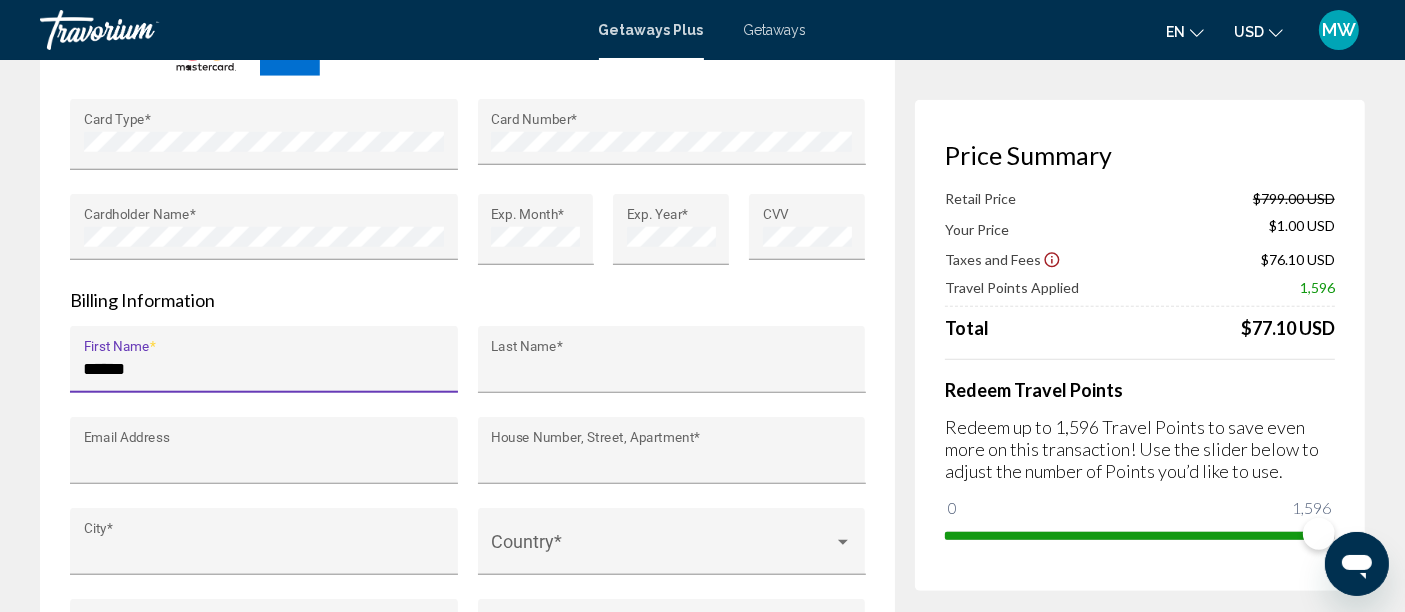 type on "******" 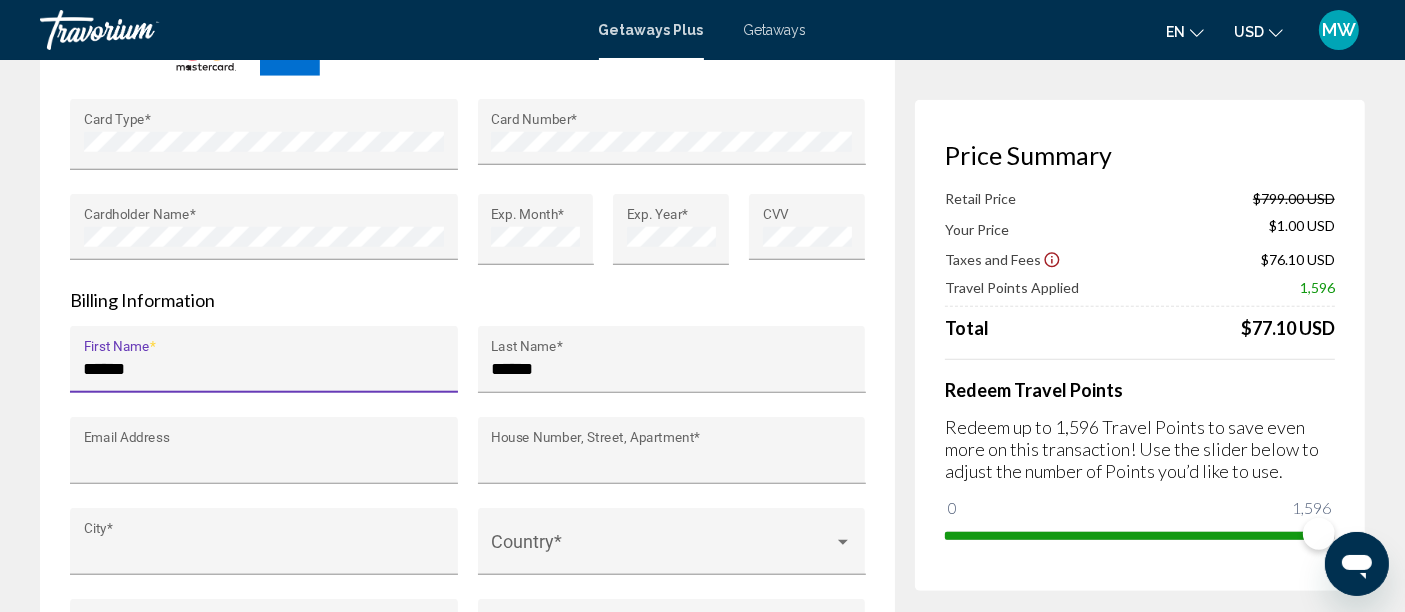 type on "**********" 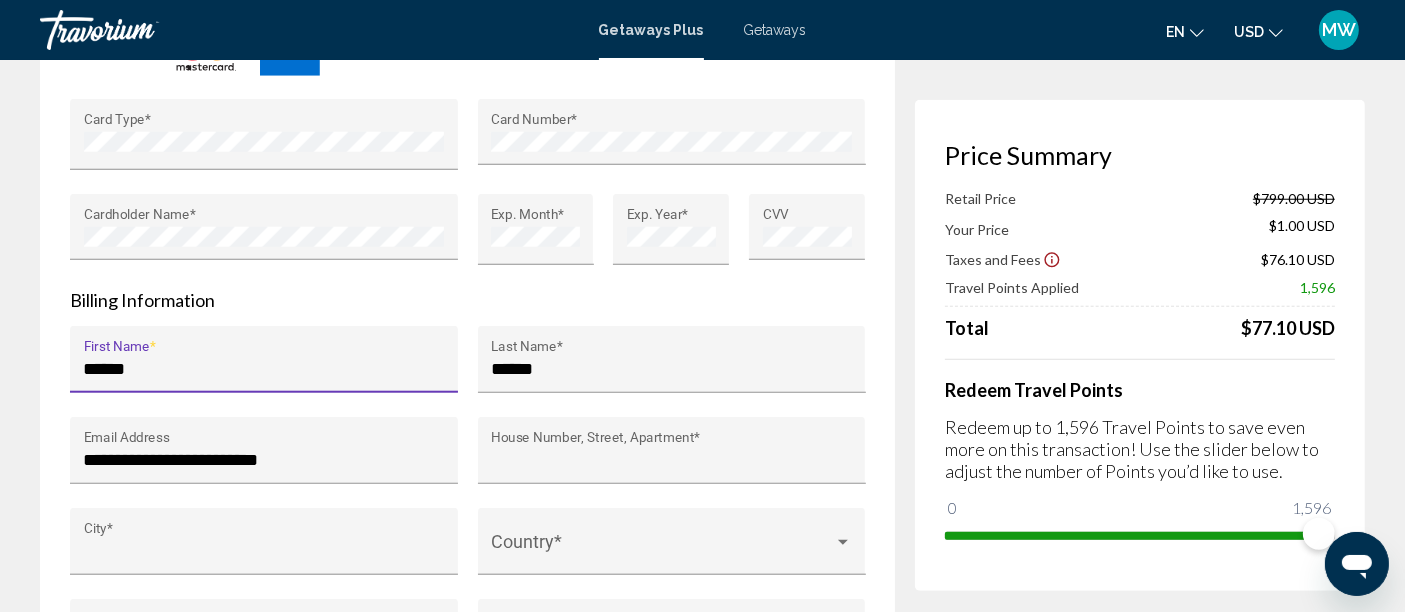 type on "**********" 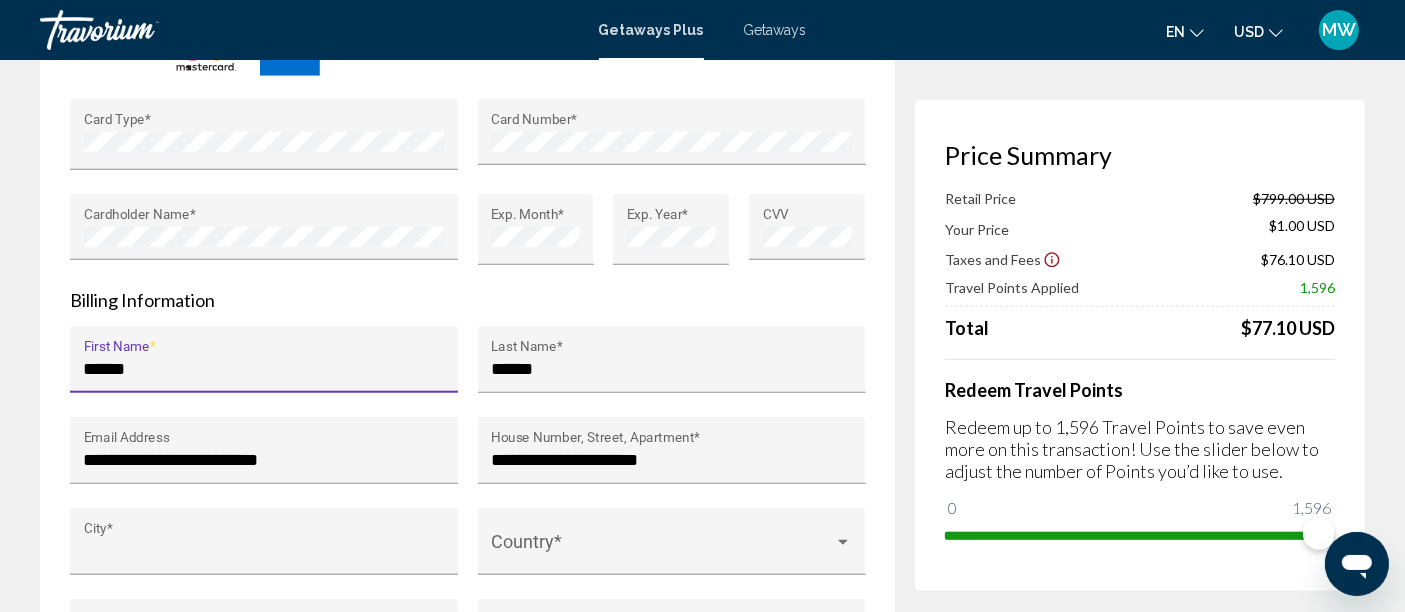 type on "*******" 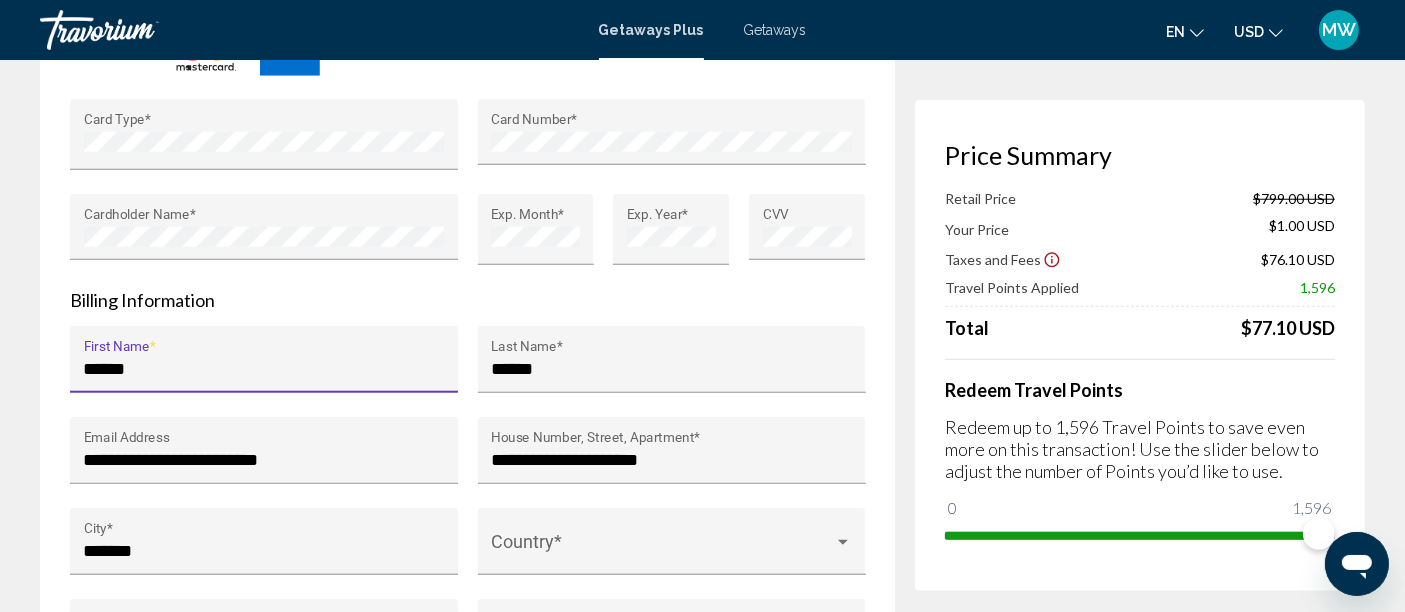 type on "**" 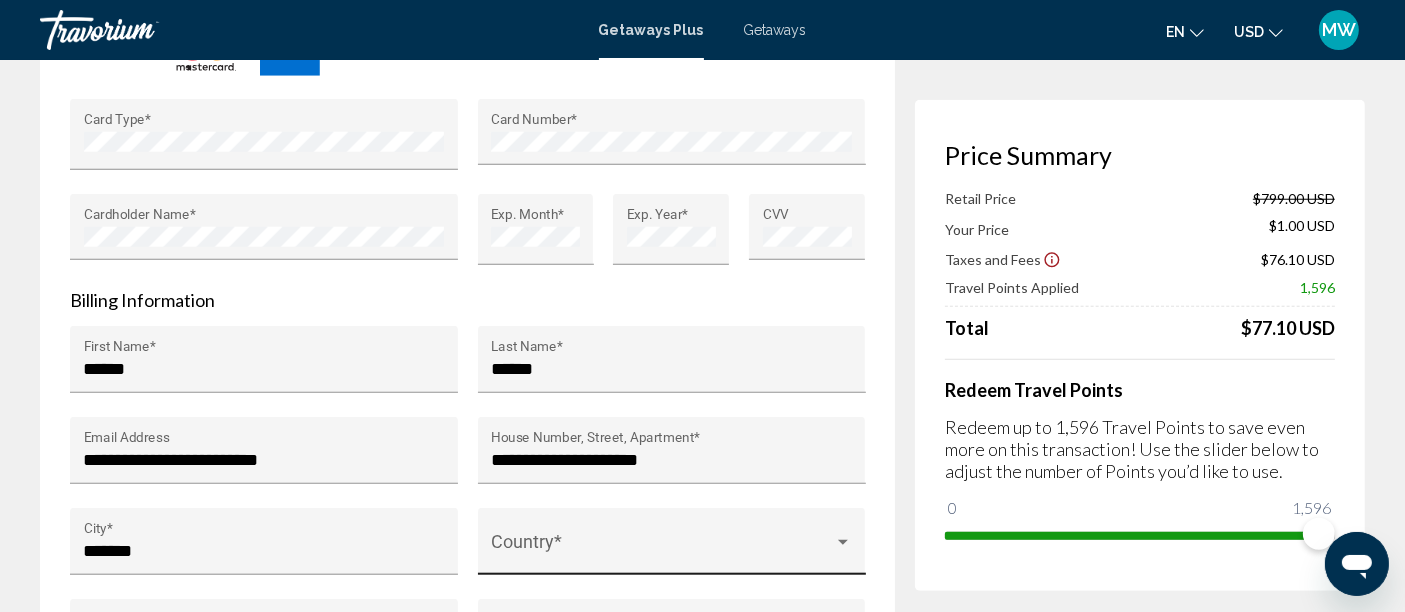 click on "Country  *" at bounding box center (671, 547) 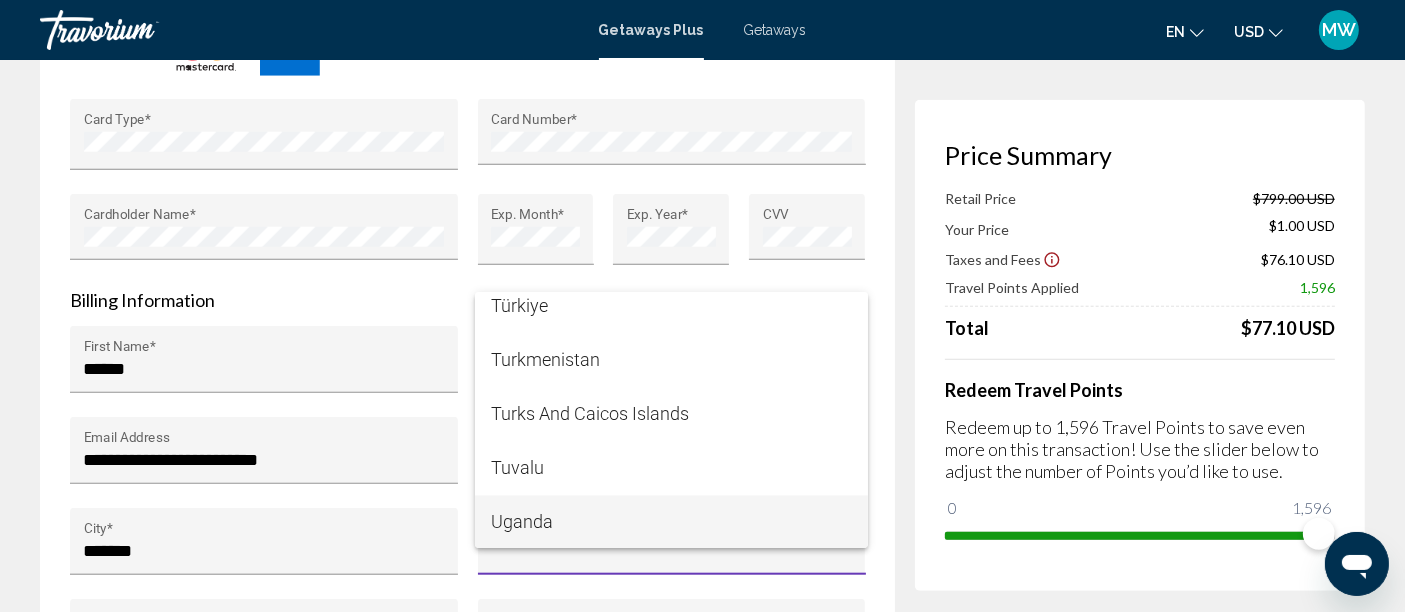 scroll, scrollTop: 6425, scrollLeft: 0, axis: vertical 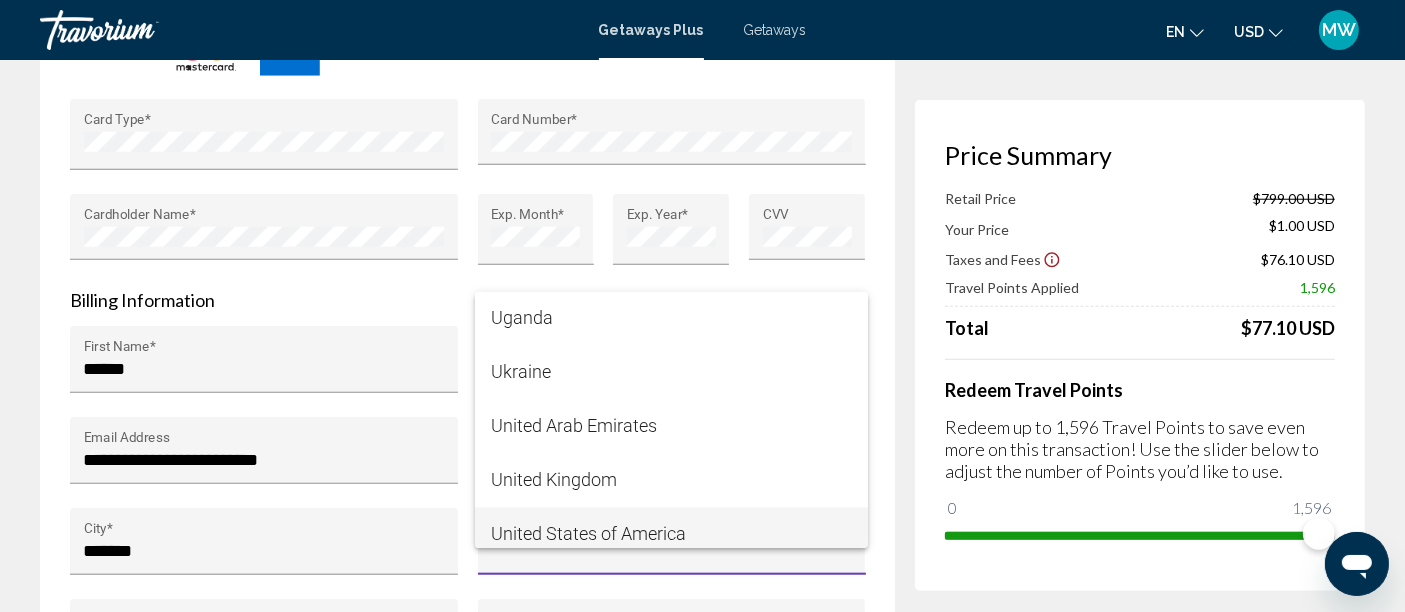 click on "United States of America" at bounding box center (671, 534) 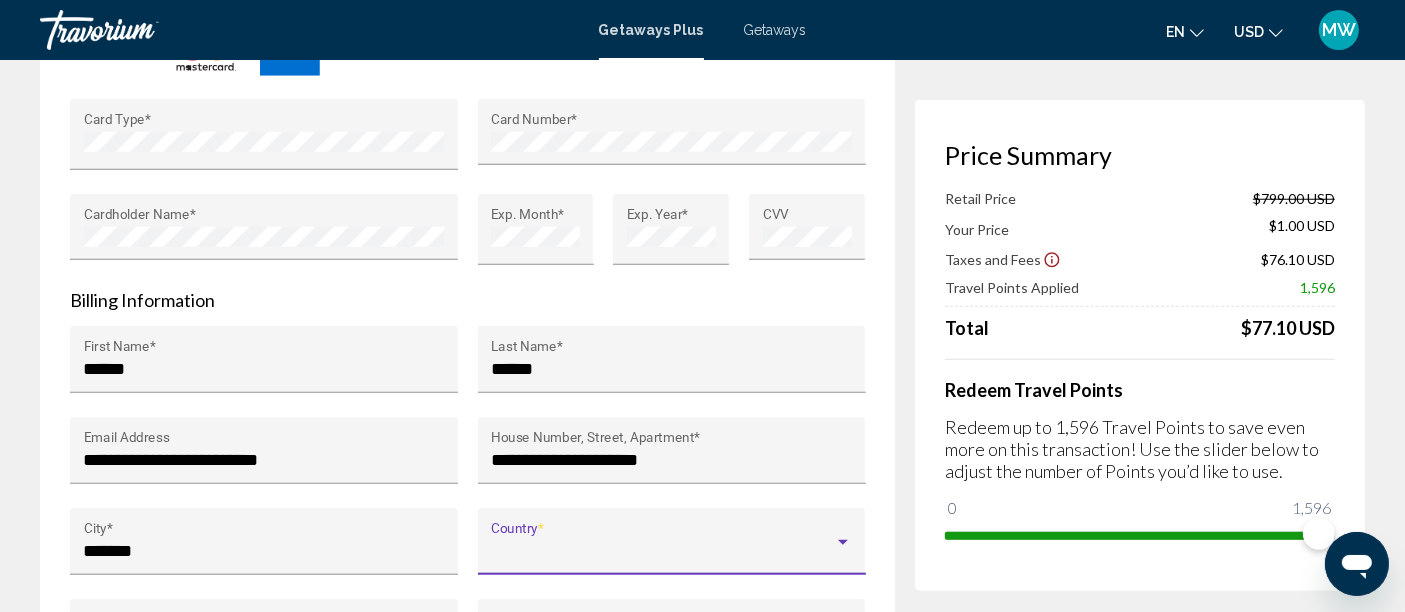scroll, scrollTop: 12865, scrollLeft: 0, axis: vertical 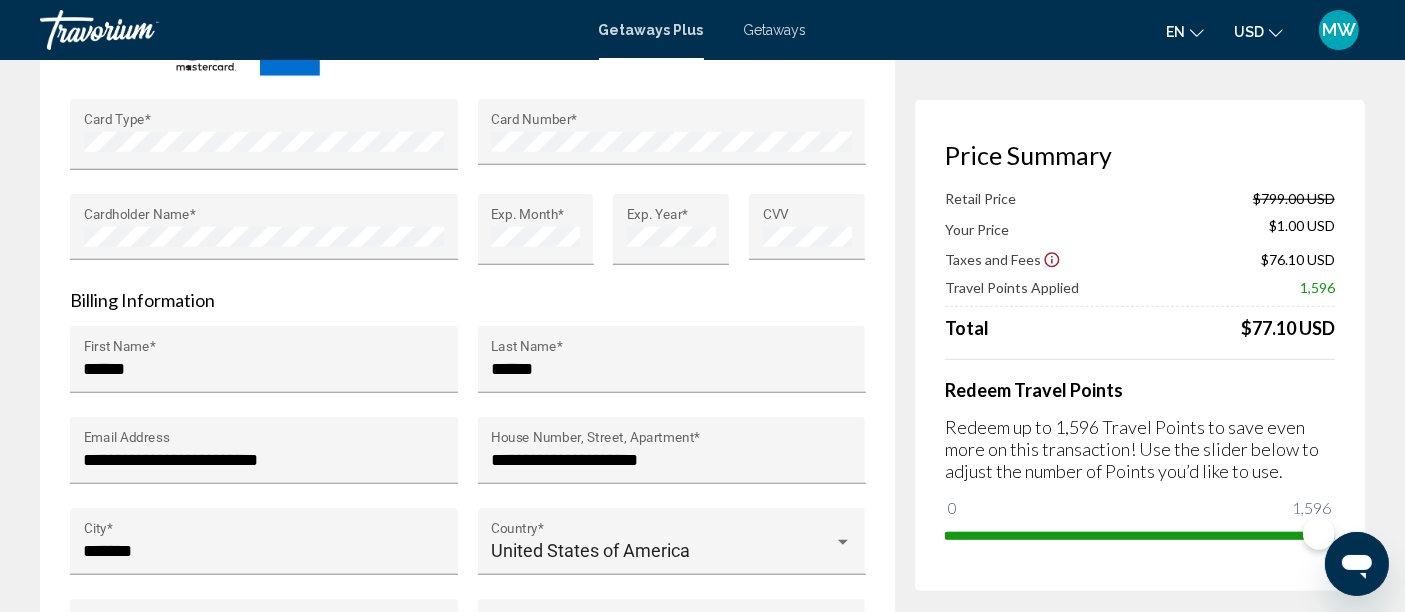 click on "United States of America Country  *" at bounding box center [671, 547] 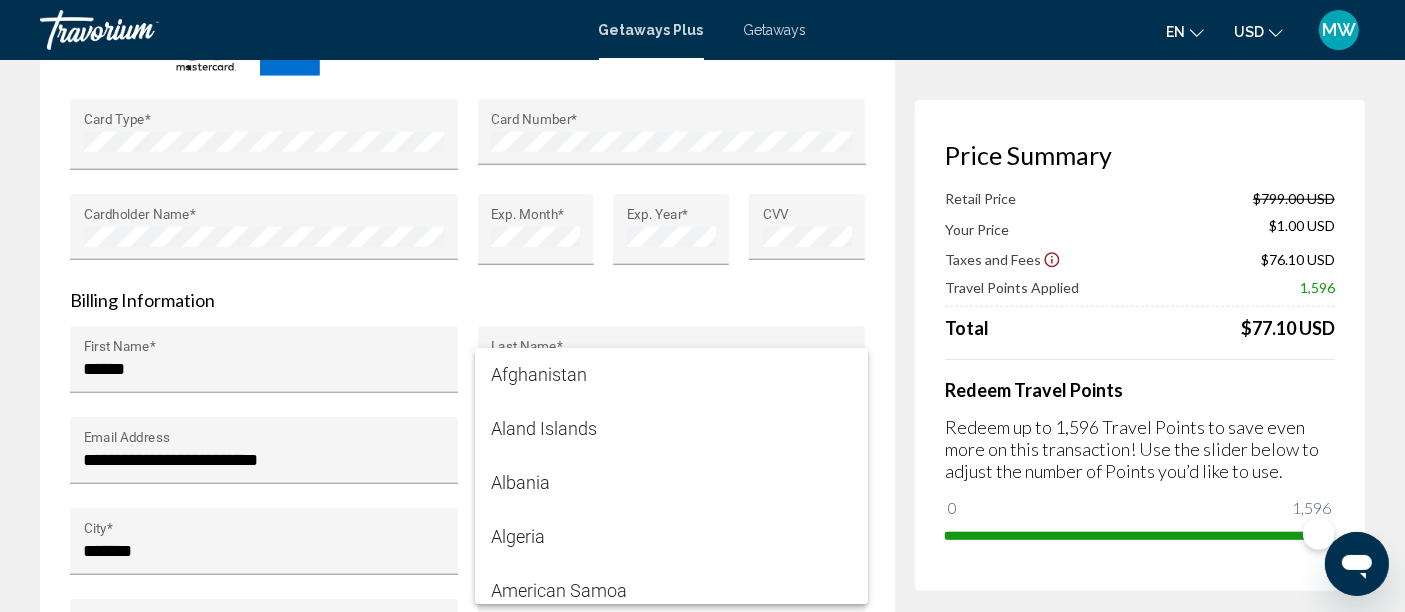 scroll, scrollTop: 12905, scrollLeft: 0, axis: vertical 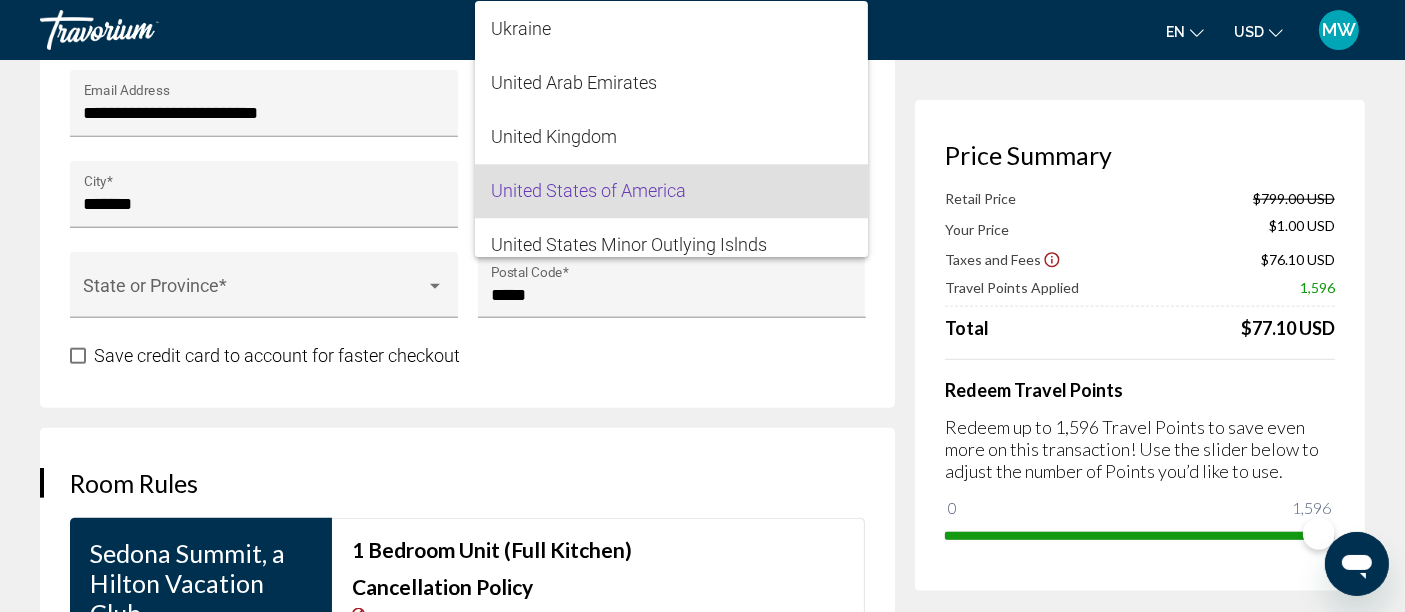 click at bounding box center (702, 306) 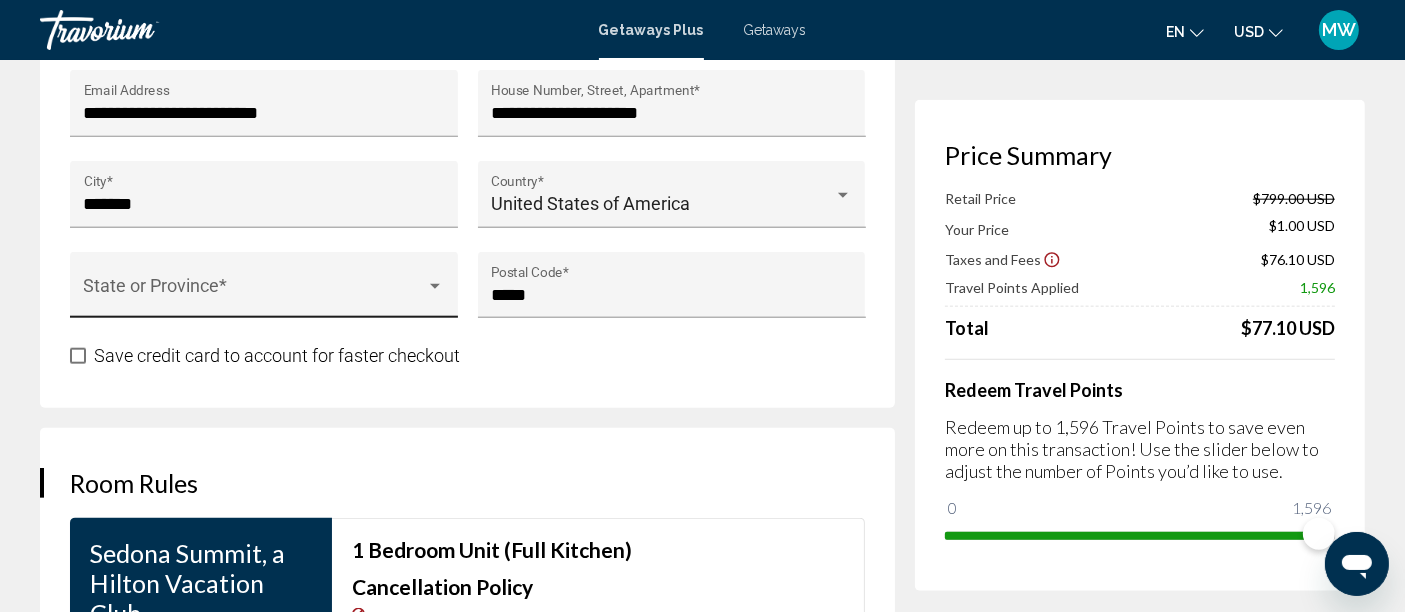 click at bounding box center [255, 295] 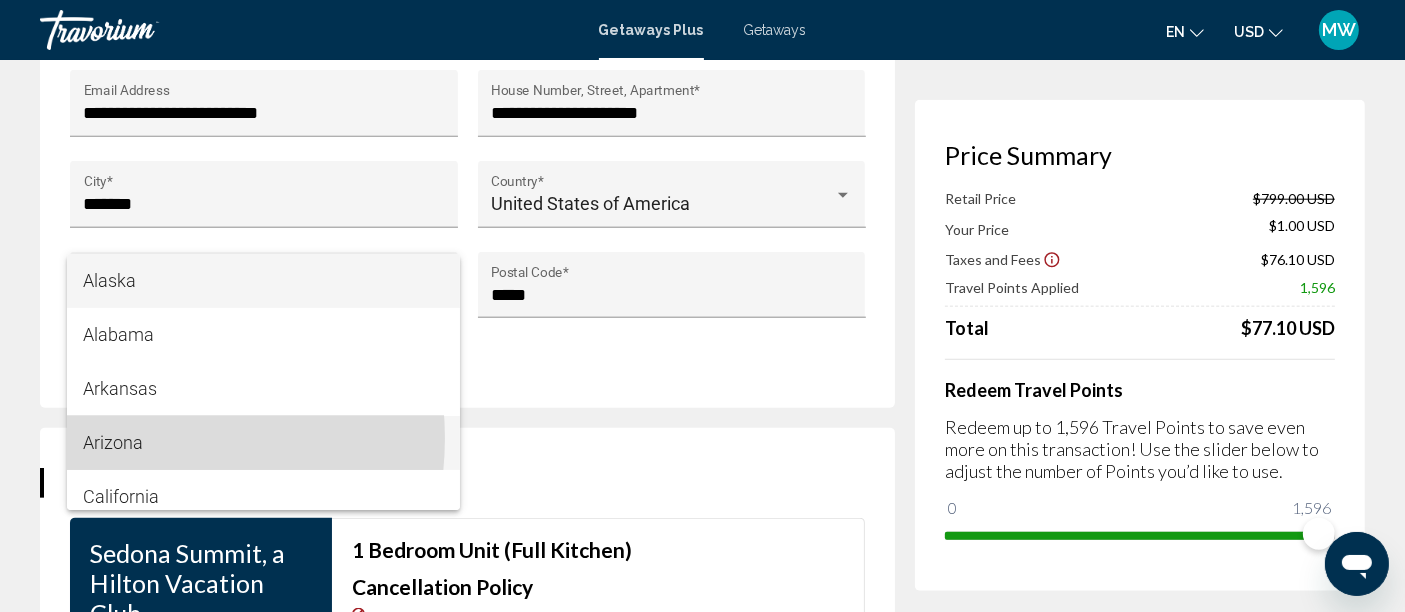 click on "Arizona" at bounding box center [263, 443] 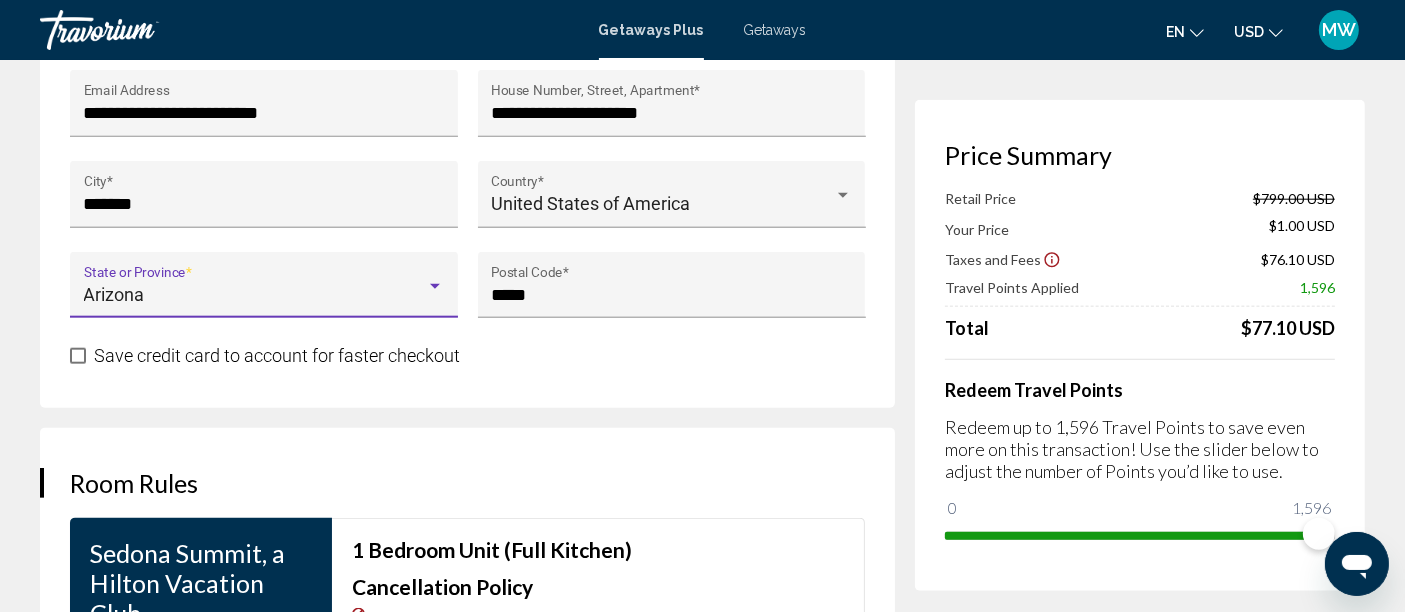 click at bounding box center [78, 356] 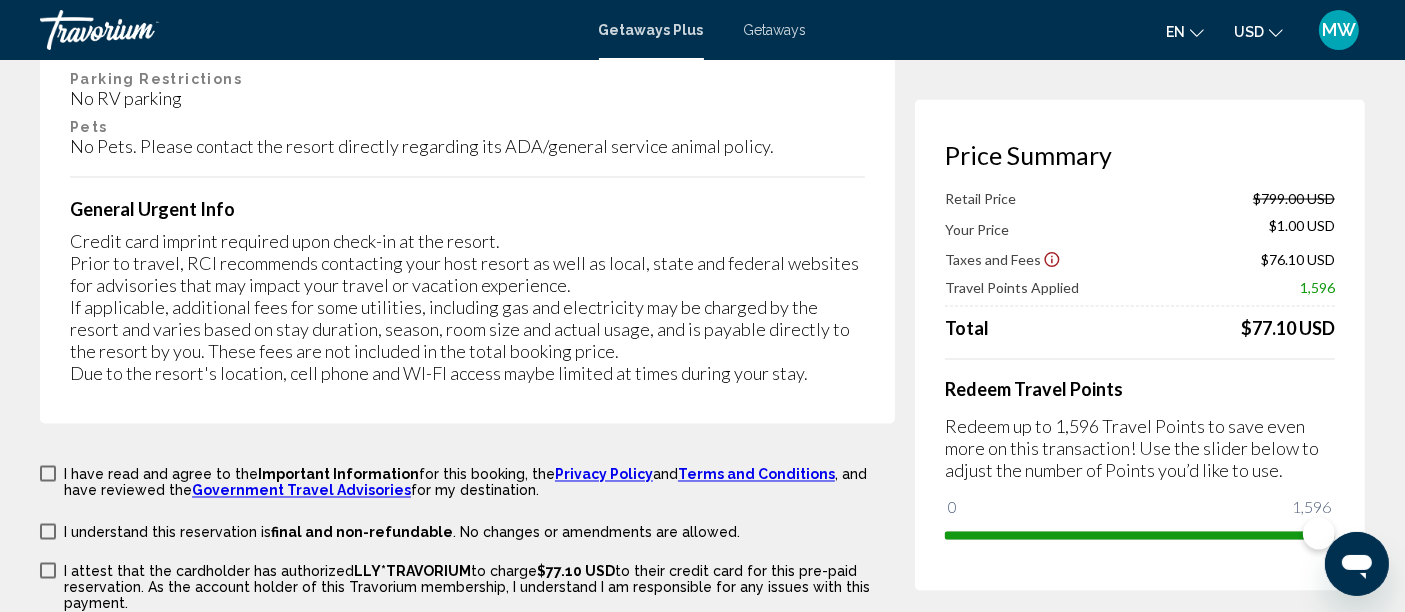 scroll, scrollTop: 3455, scrollLeft: 0, axis: vertical 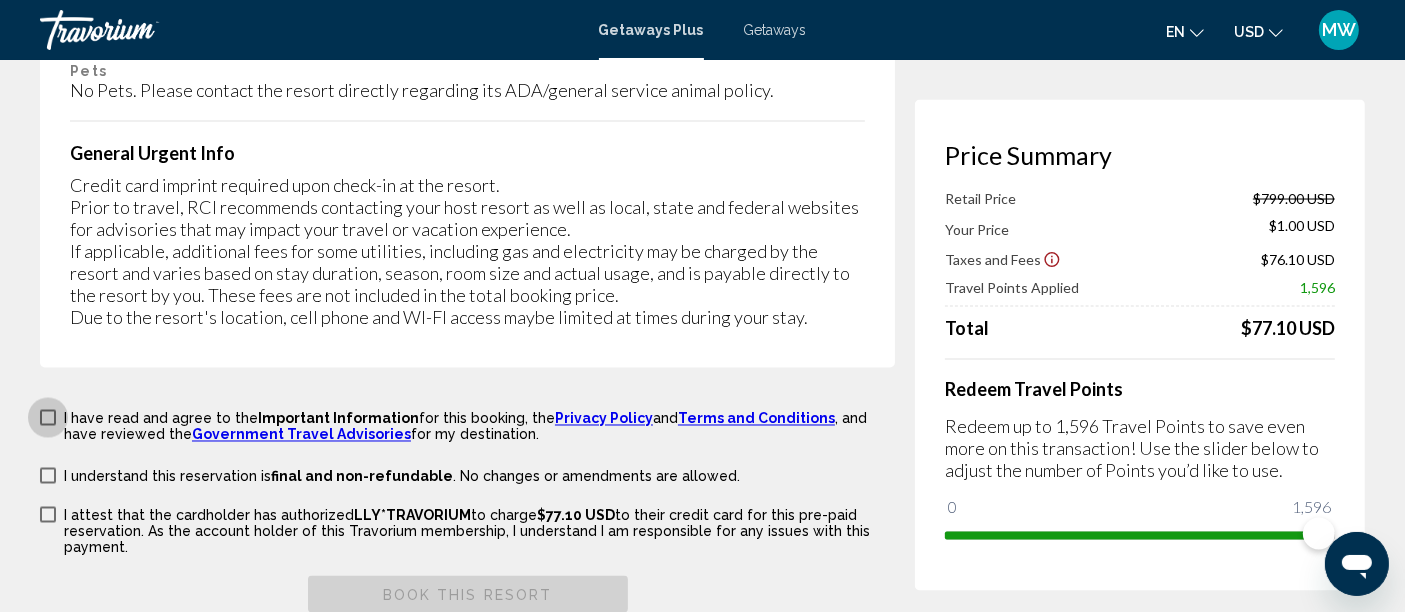 click at bounding box center (48, 418) 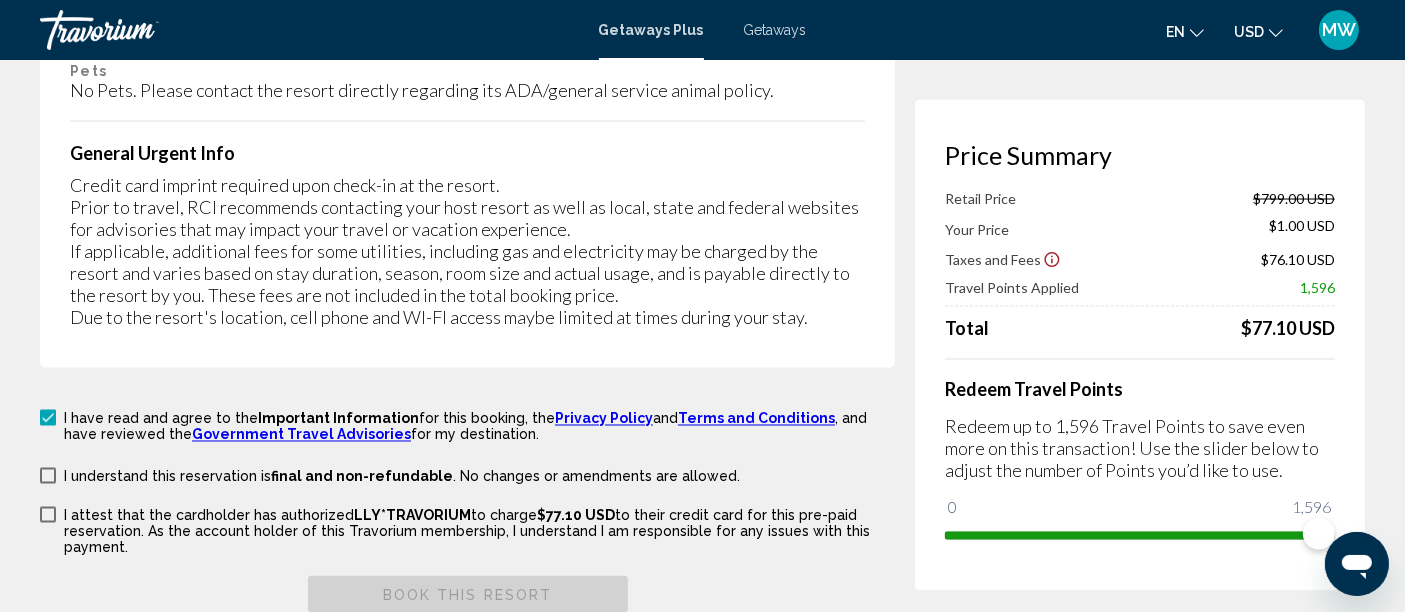 click at bounding box center (48, 476) 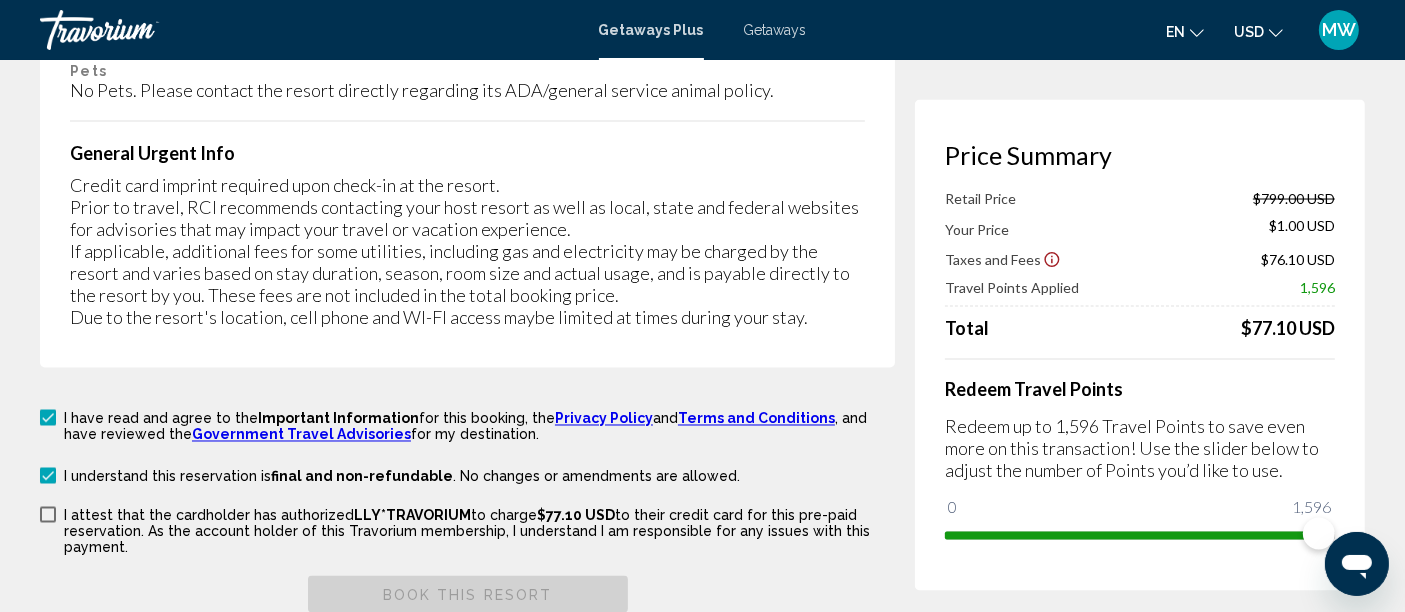 click at bounding box center [48, 515] 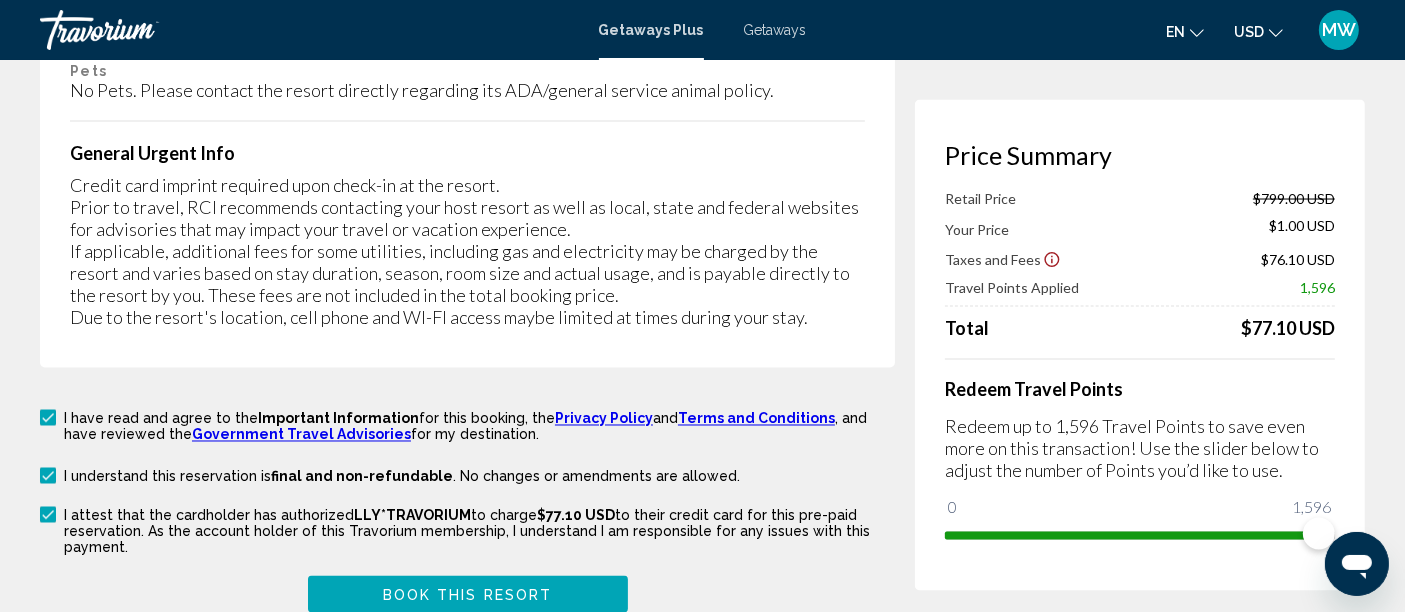 click on "Book this Resort" at bounding box center (468, 595) 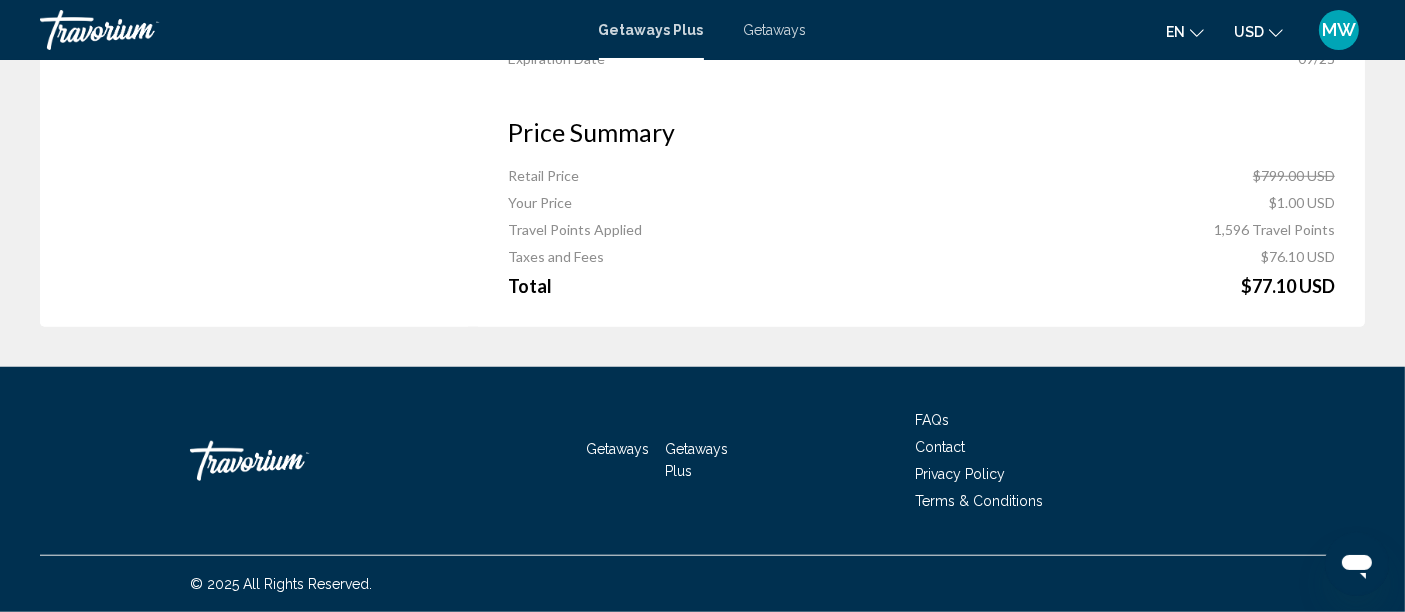 scroll, scrollTop: 0, scrollLeft: 0, axis: both 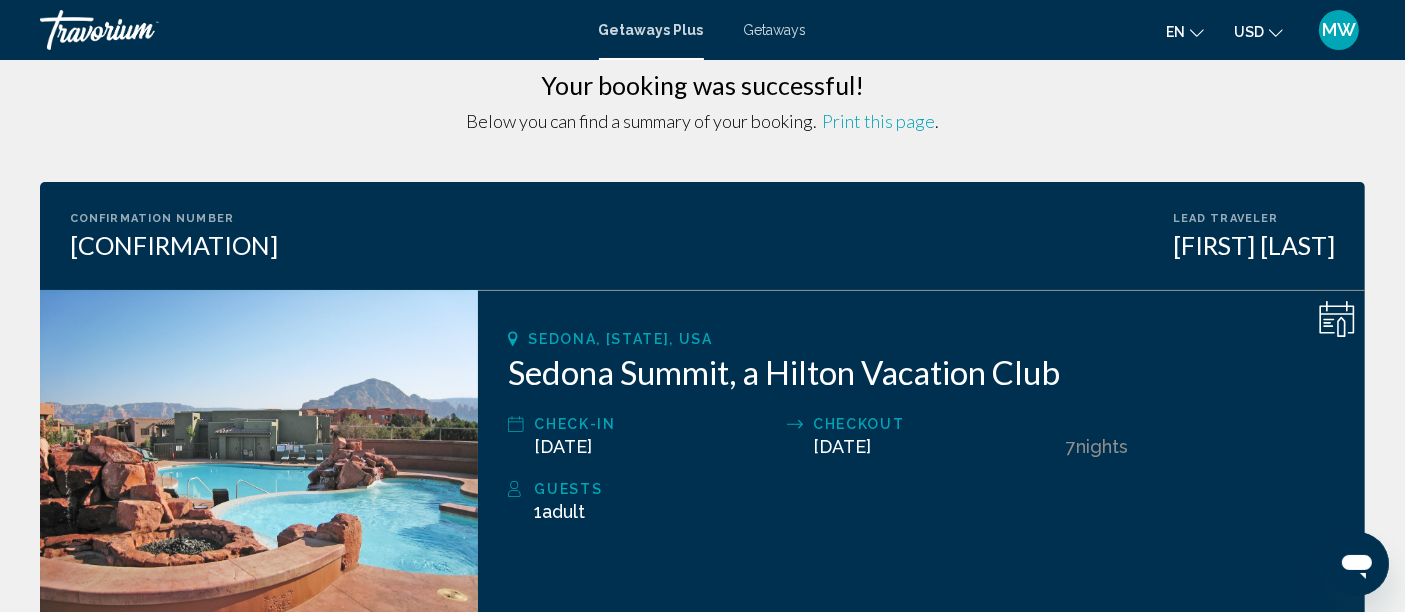 click on "Print this page" at bounding box center [878, 121] 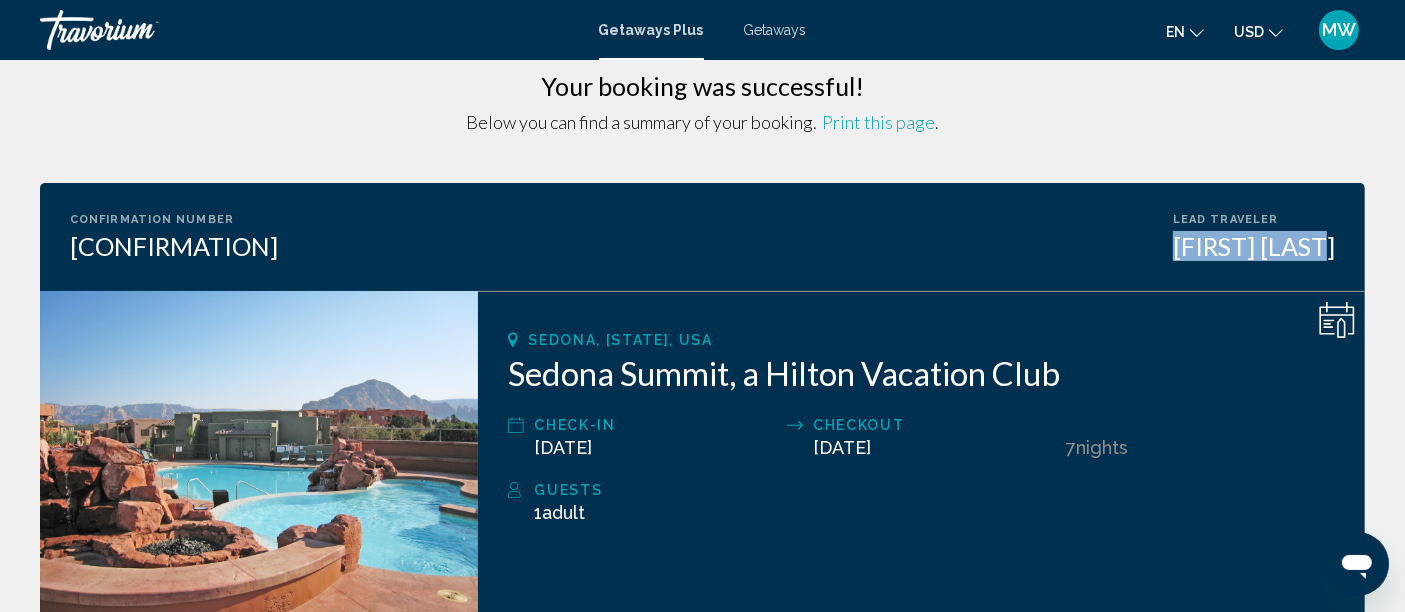 drag, startPoint x: 1394, startPoint y: 186, endPoint x: 1384, endPoint y: 229, distance: 44.14748 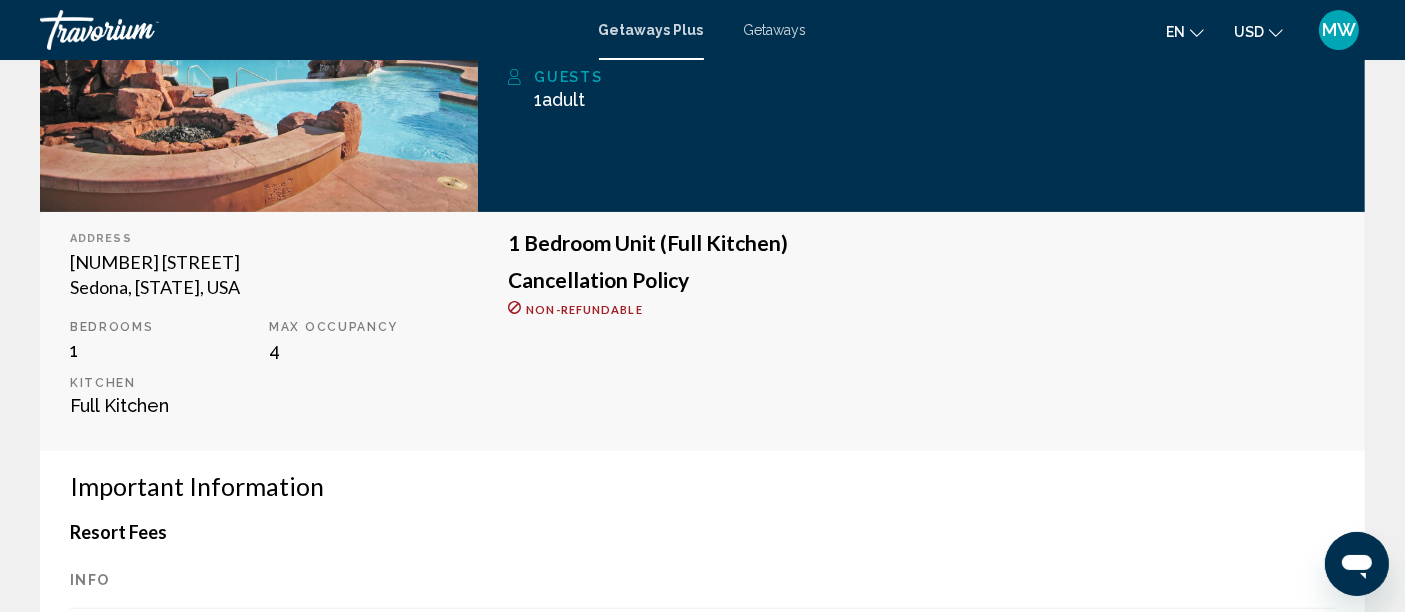 scroll, scrollTop: 439, scrollLeft: 0, axis: vertical 